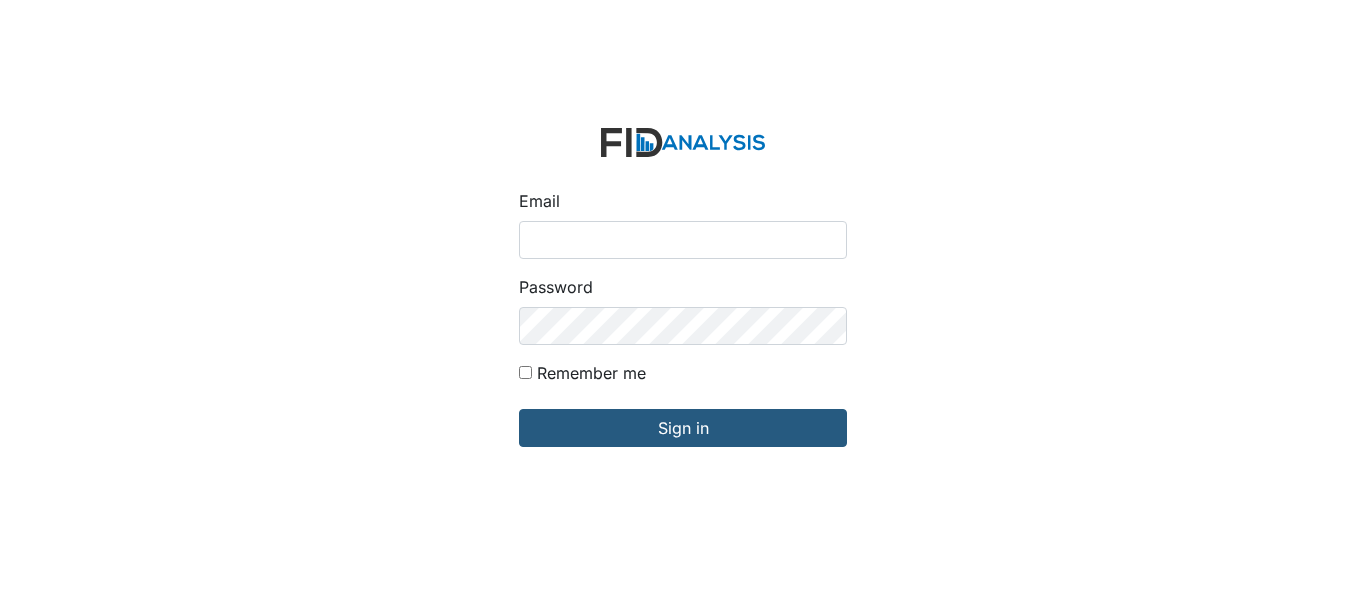 scroll, scrollTop: 0, scrollLeft: 0, axis: both 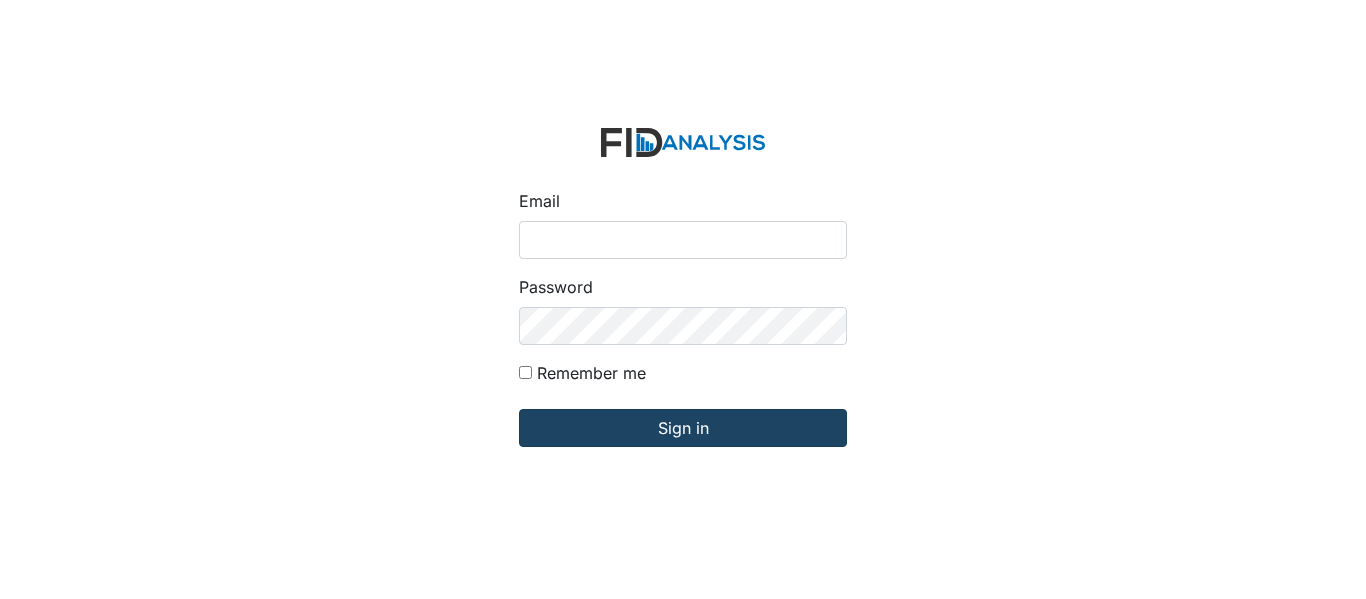type on "[EMAIL_ADDRESS][PERSON_NAME][DOMAIN_NAME]" 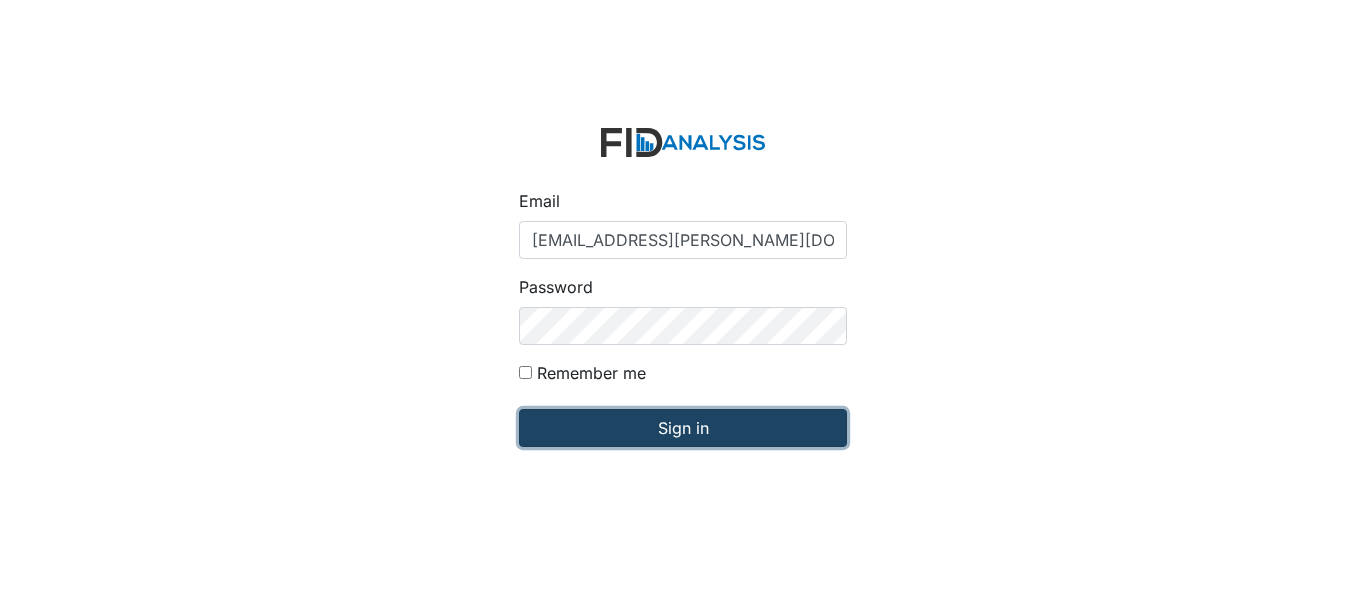 click on "Sign in" at bounding box center [683, 428] 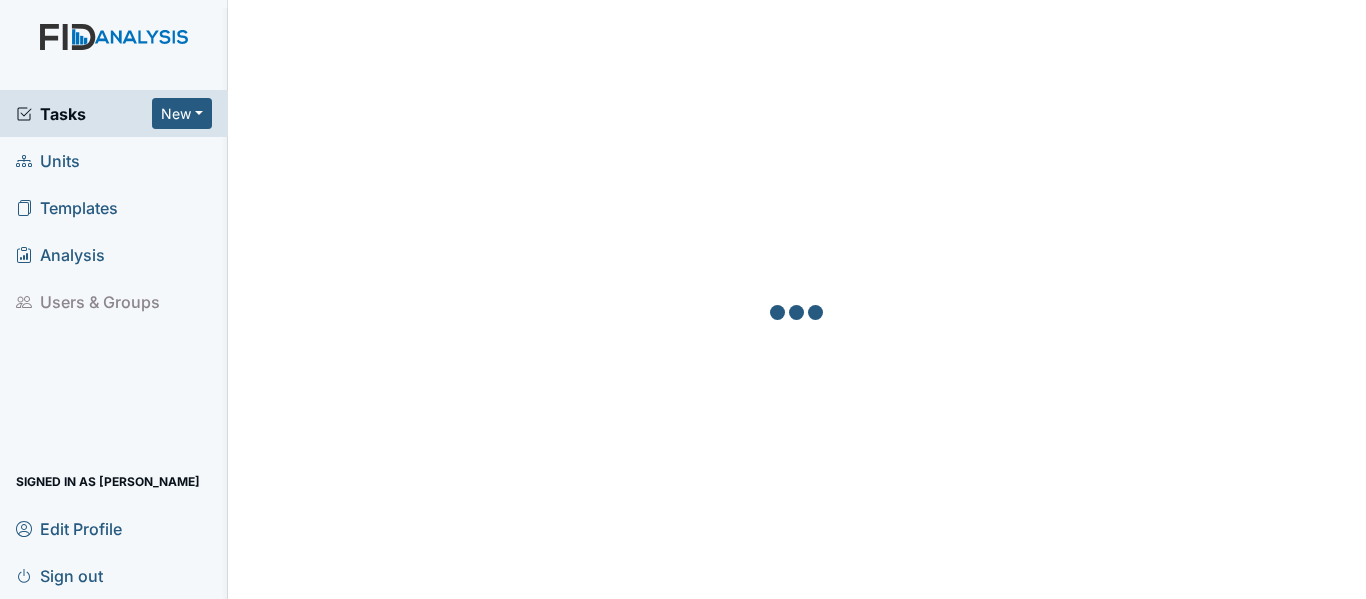 scroll, scrollTop: 0, scrollLeft: 0, axis: both 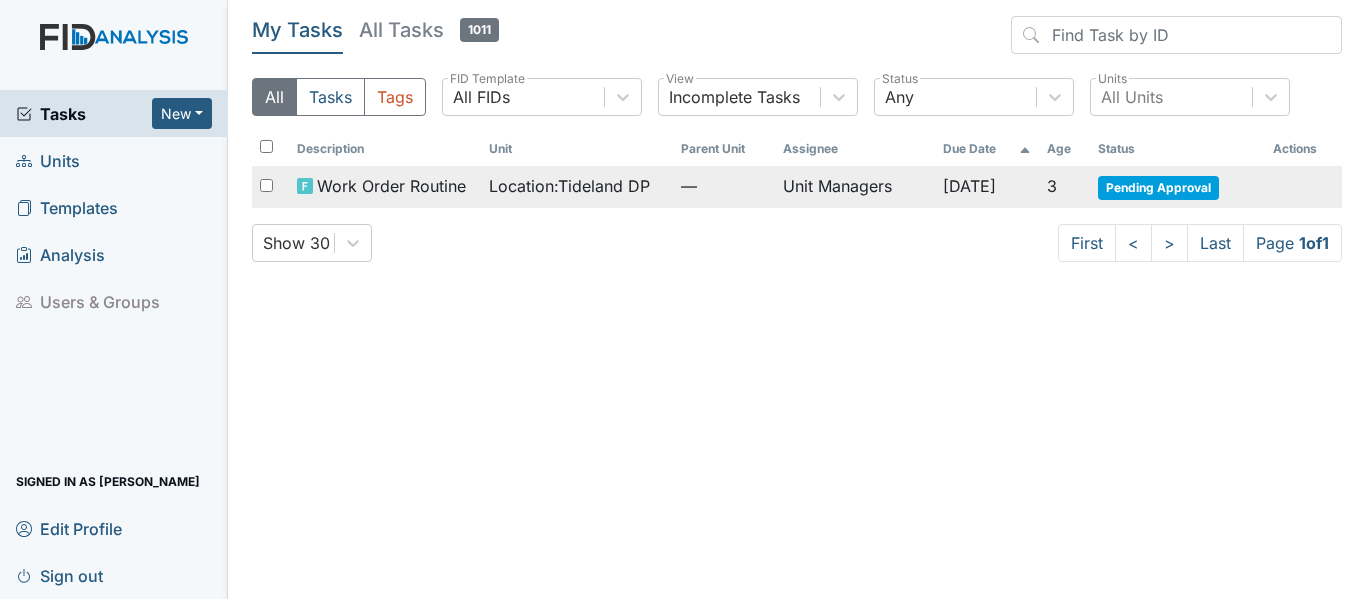 click on "Location :  Tideland DP" at bounding box center [569, 186] 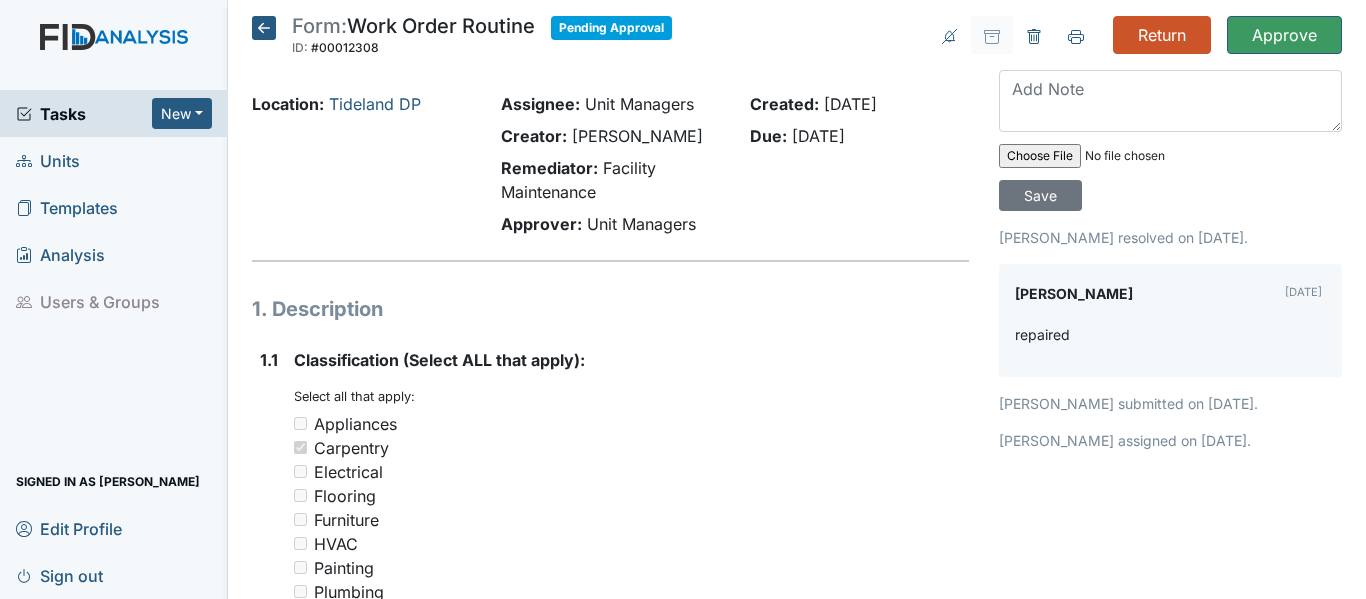 scroll, scrollTop: 0, scrollLeft: 0, axis: both 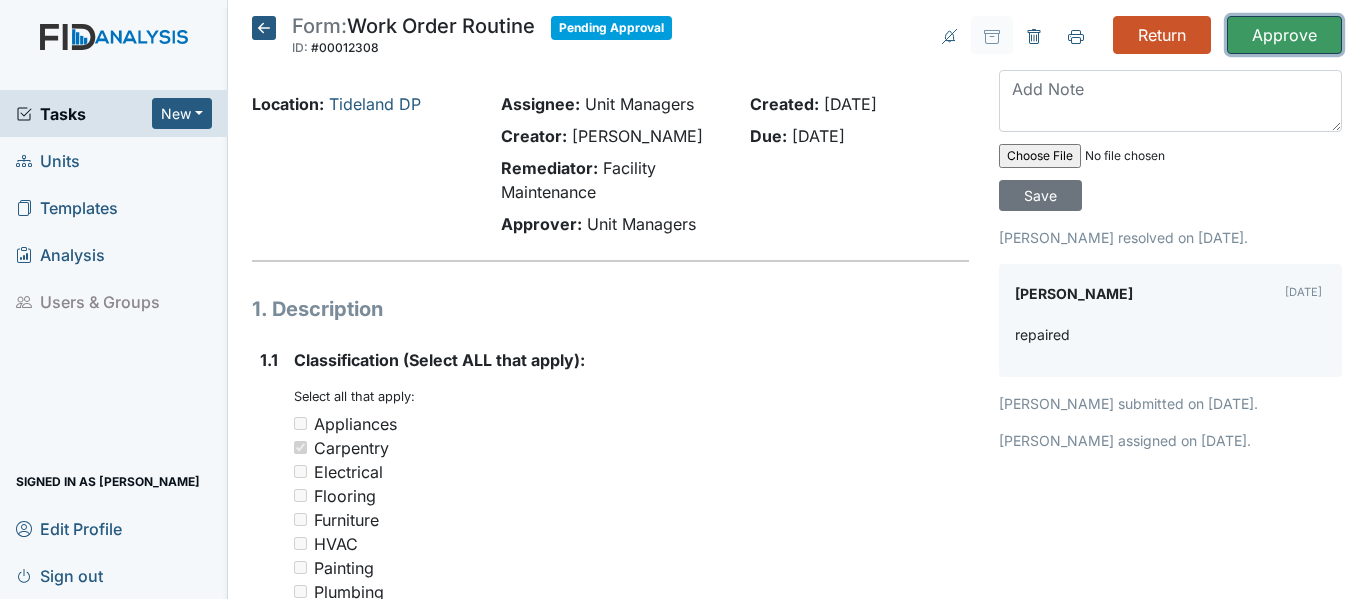 click on "Approve" at bounding box center (1284, 35) 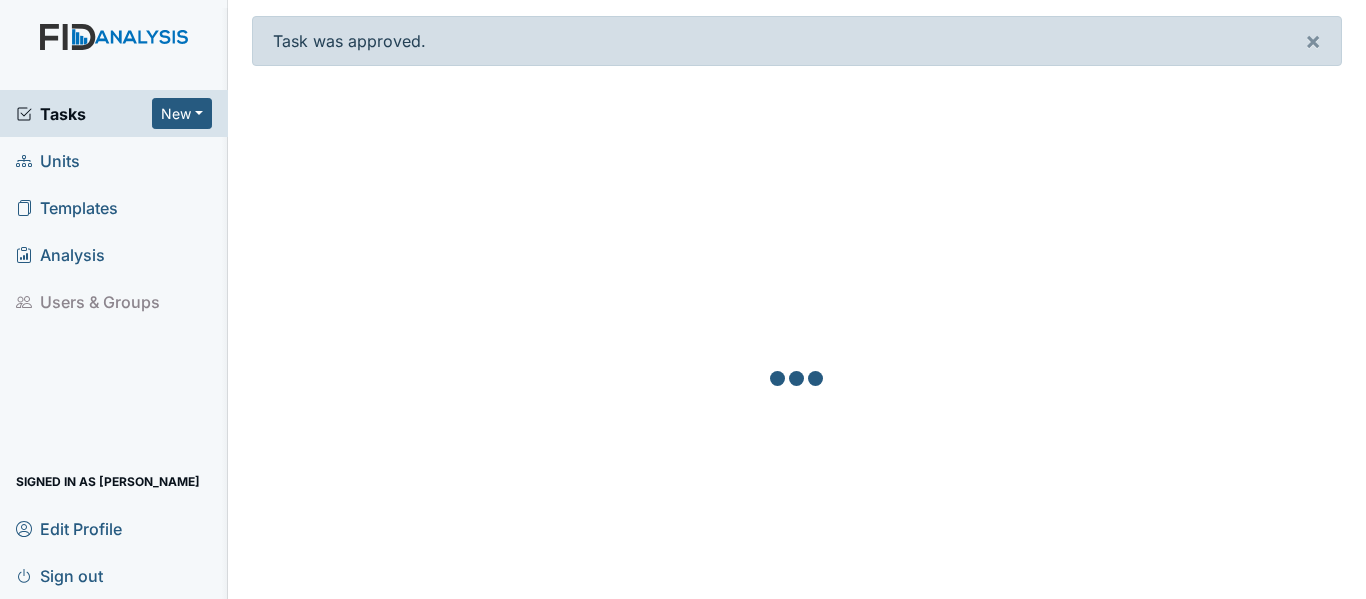 scroll, scrollTop: 0, scrollLeft: 0, axis: both 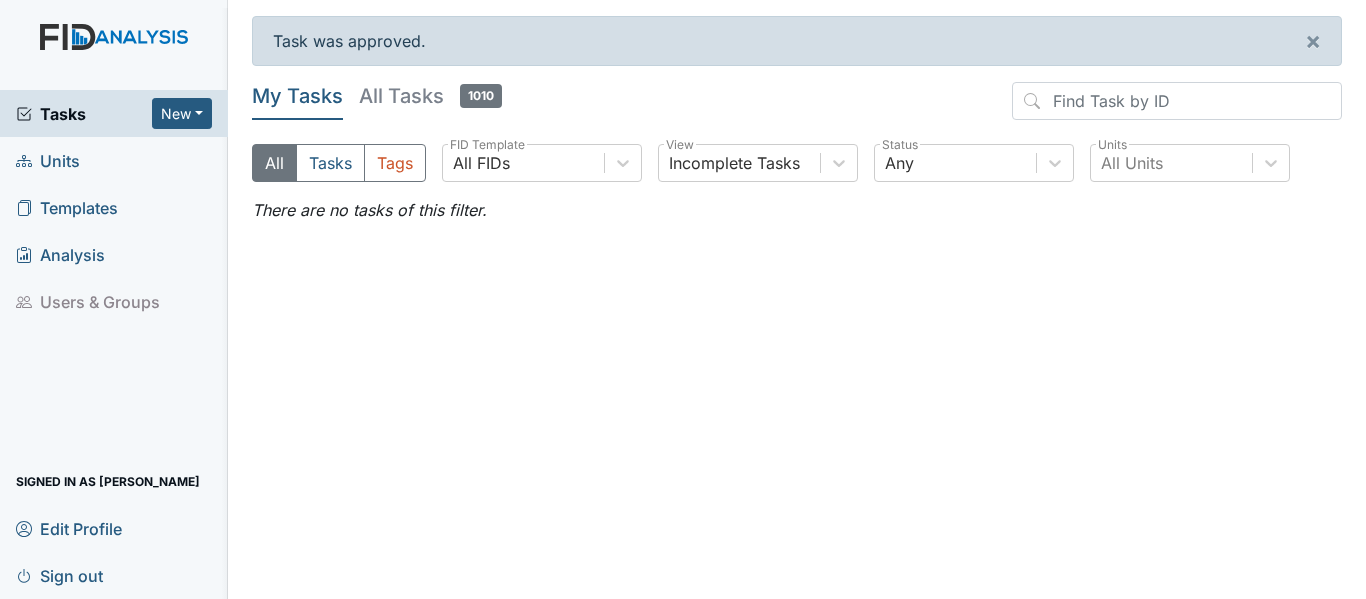 click on "Units" at bounding box center [114, 160] 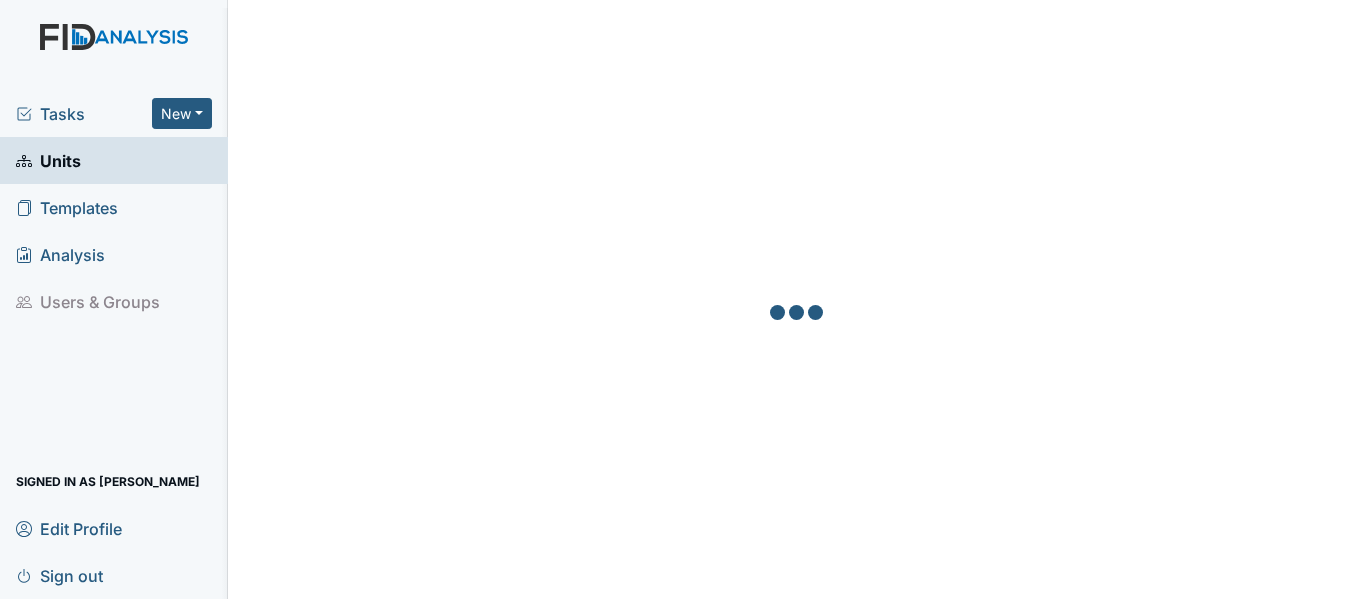 scroll, scrollTop: 0, scrollLeft: 0, axis: both 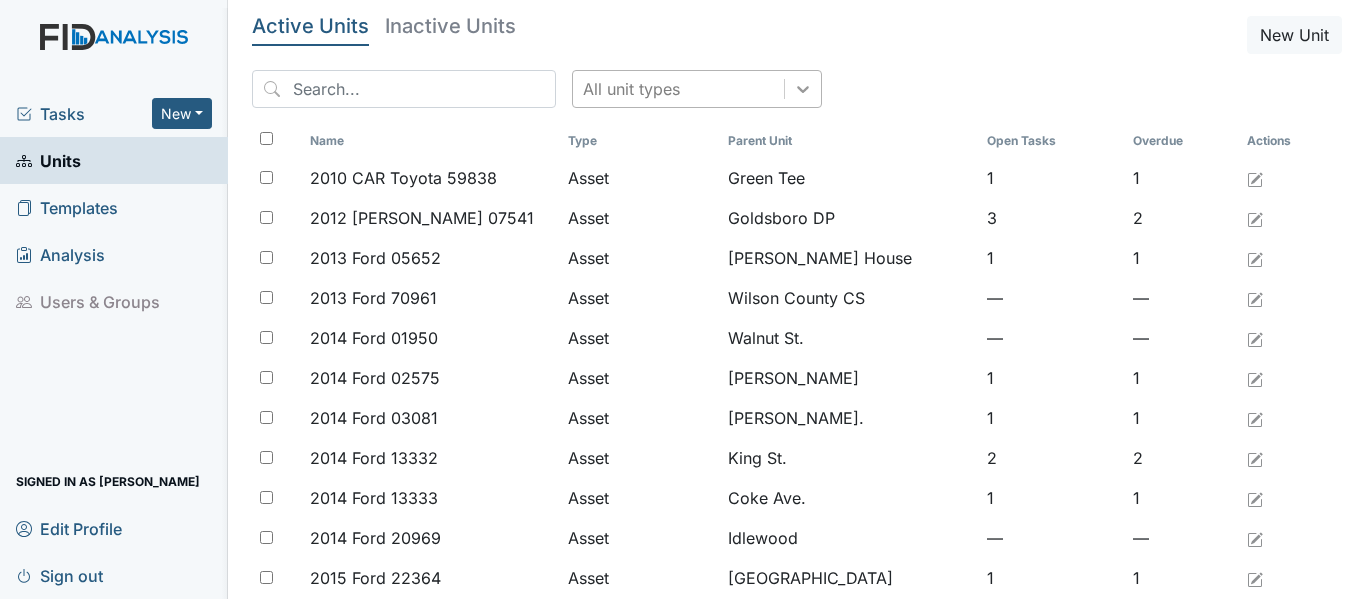 click 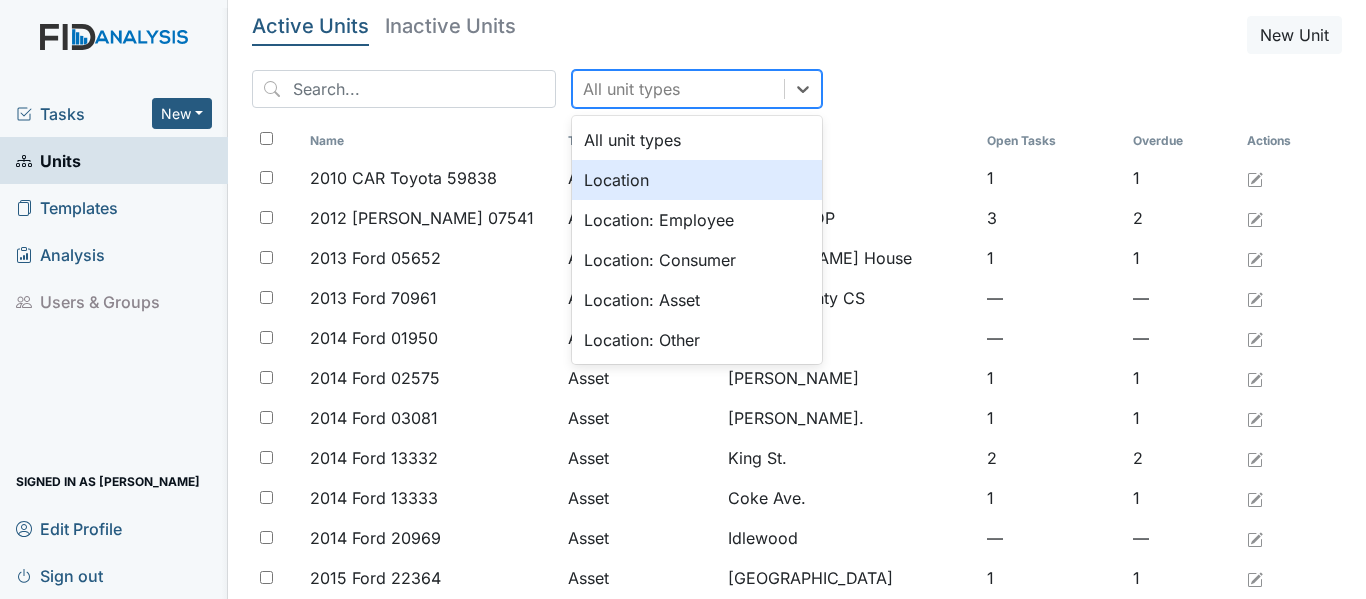 click on "Location" at bounding box center (697, 180) 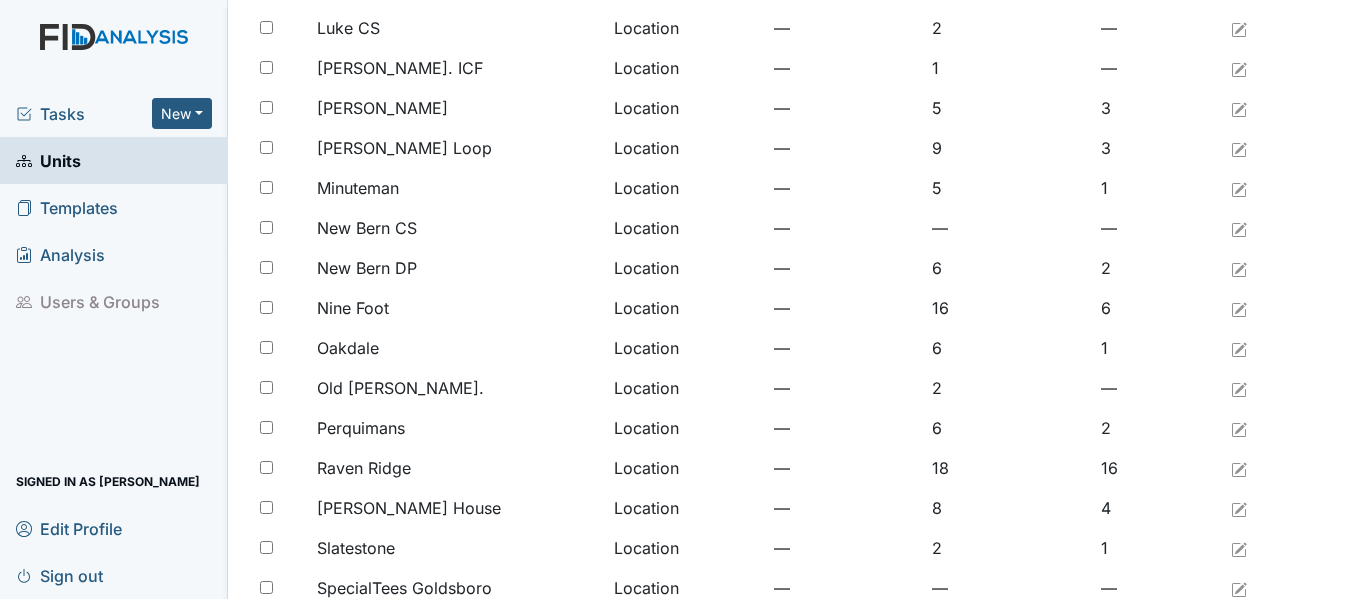 scroll, scrollTop: 1645, scrollLeft: 0, axis: vertical 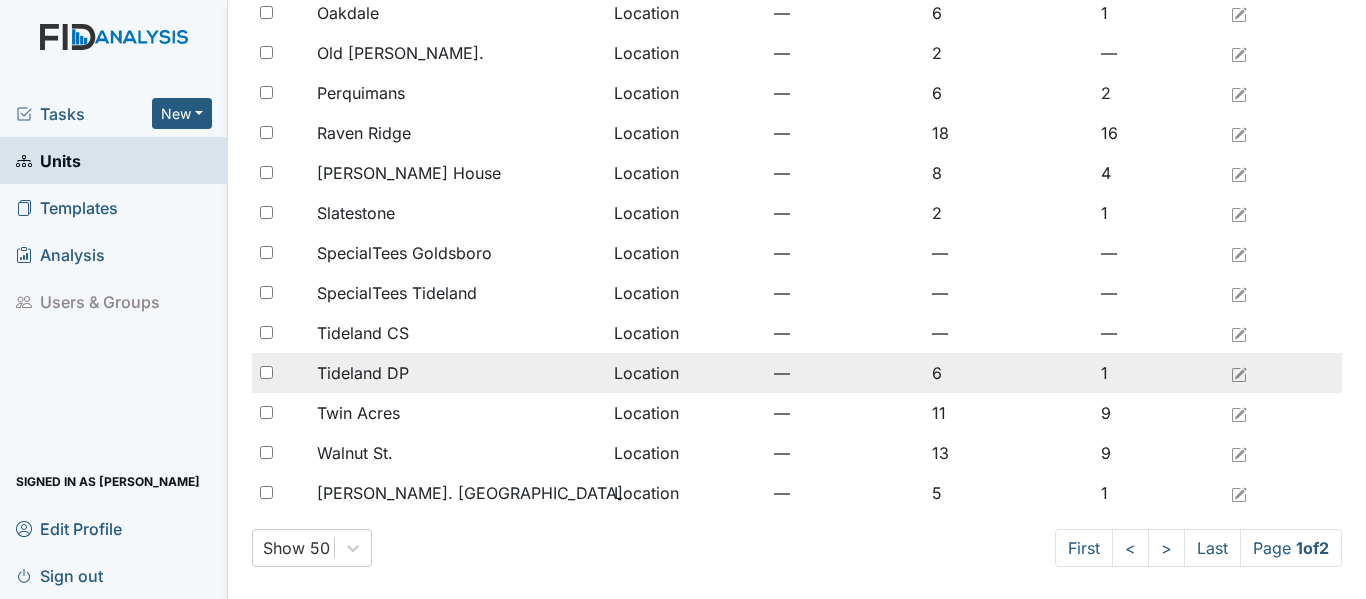 click on "Tideland DP" at bounding box center (363, 373) 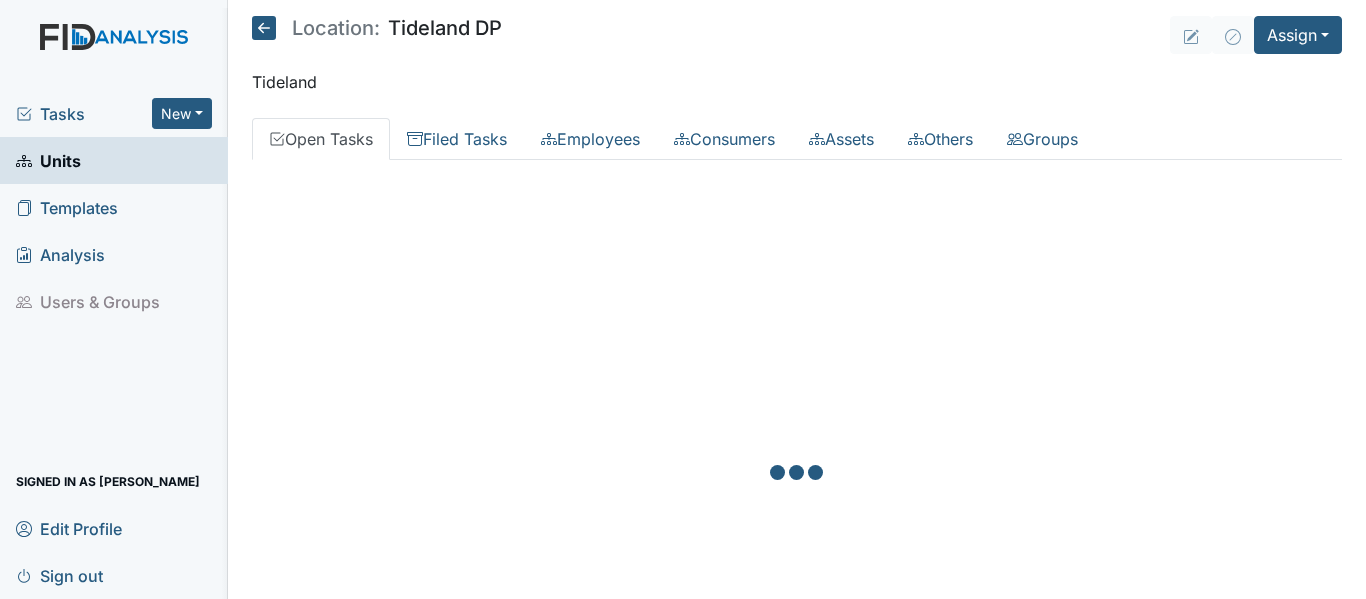 scroll, scrollTop: 0, scrollLeft: 0, axis: both 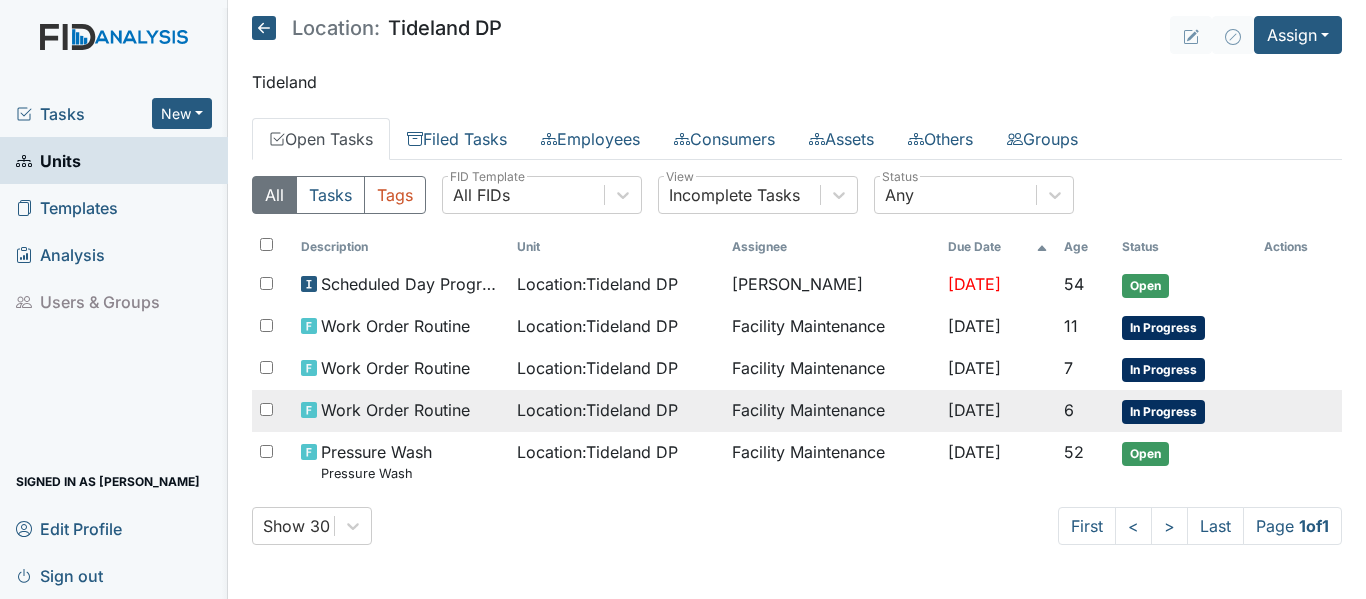click on "Location :  Tideland DP" at bounding box center (616, 410) 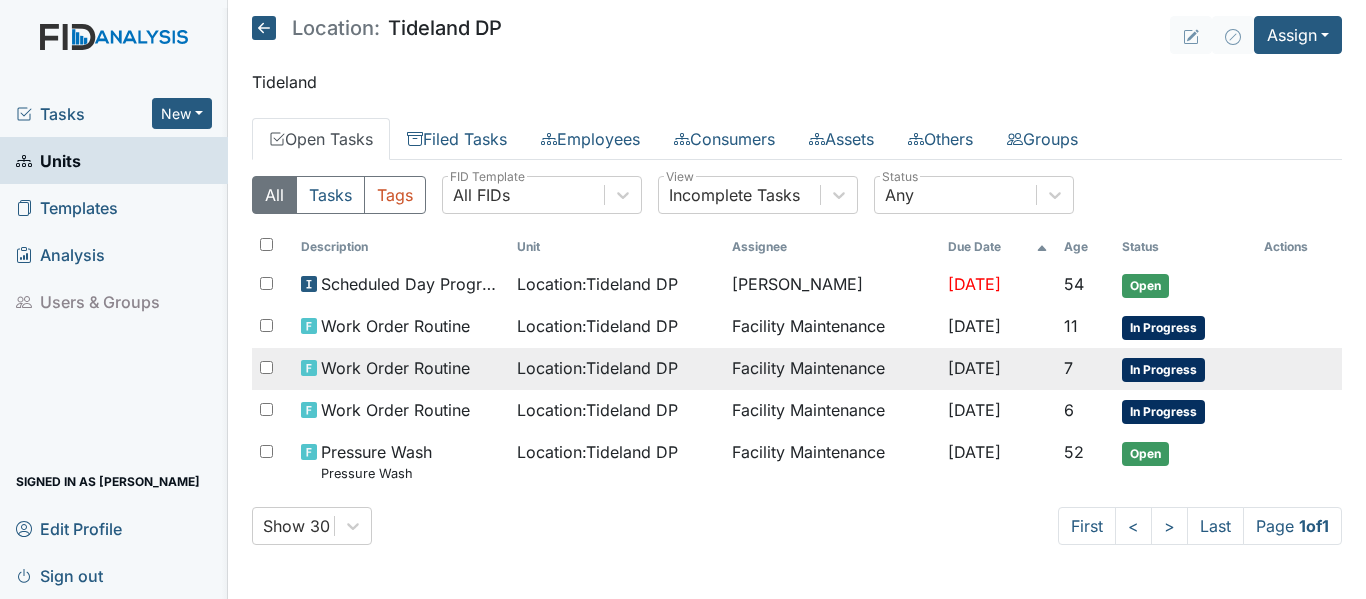 click on "Facility Maintenance" at bounding box center (831, 369) 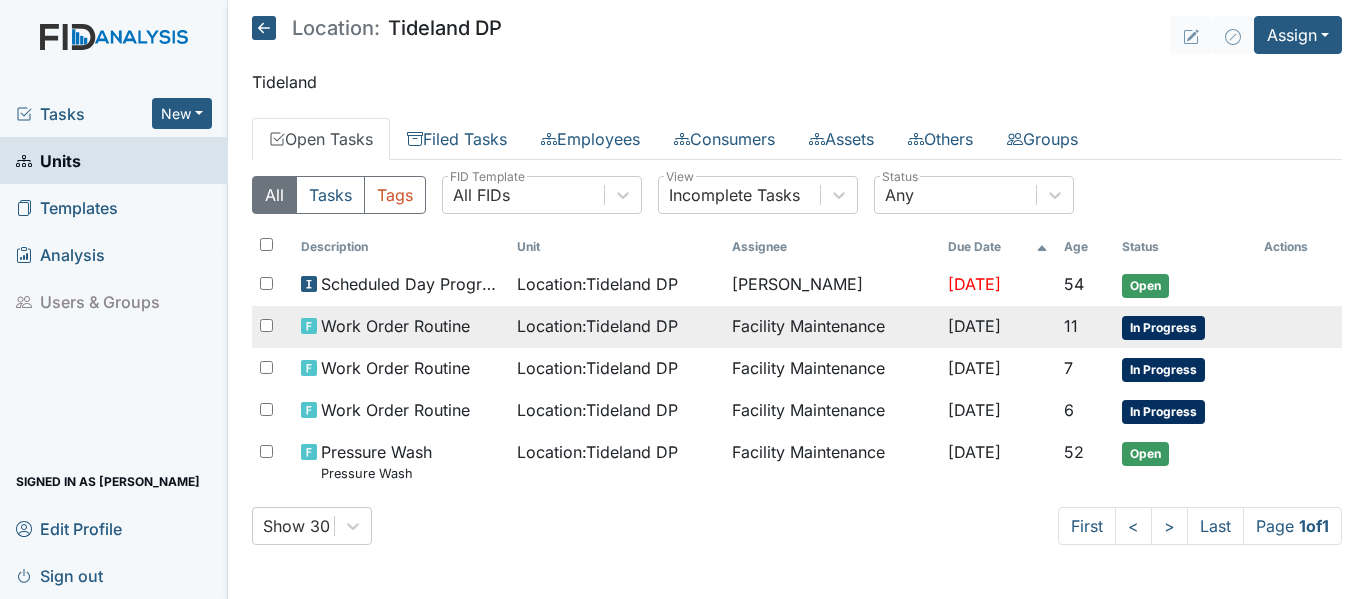 click on "Facility Maintenance" at bounding box center (831, 327) 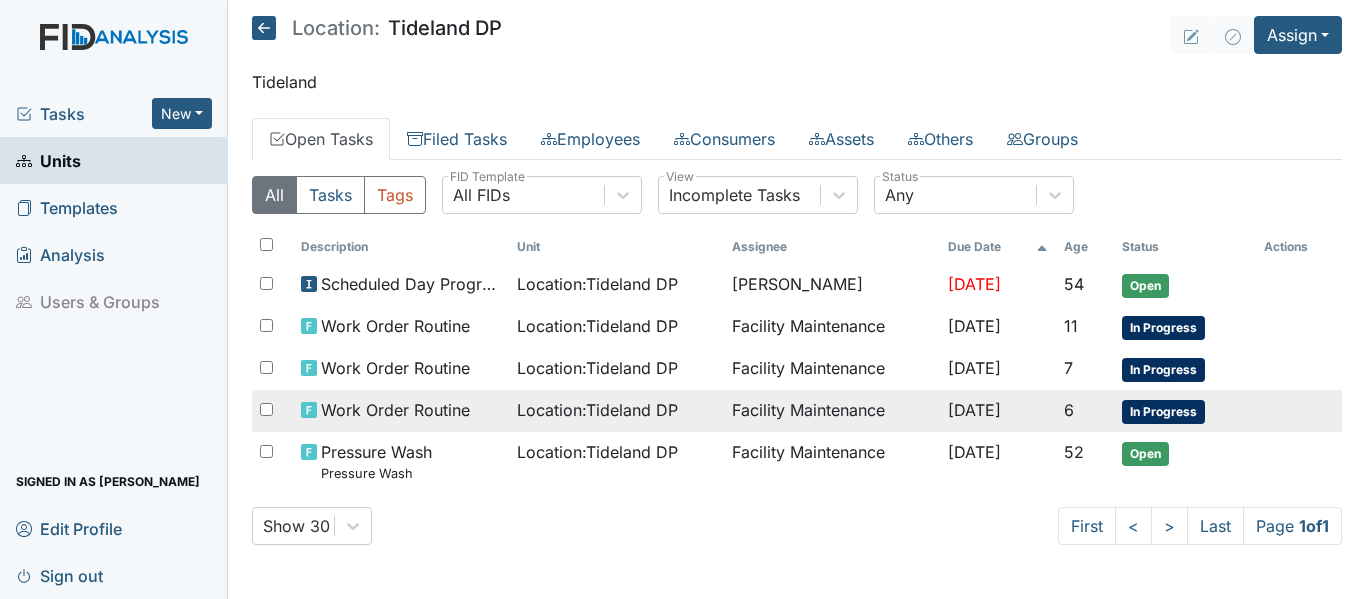 click on "Location :  Tideland DP" at bounding box center [597, 410] 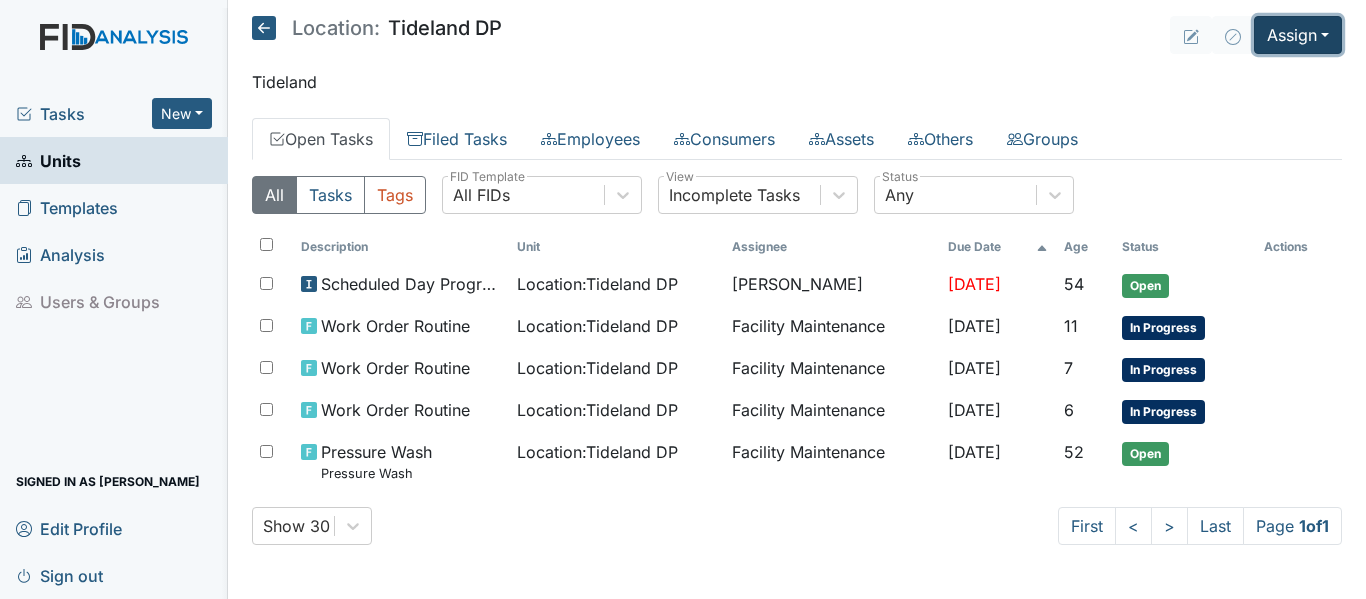 click on "Assign" at bounding box center (1298, 35) 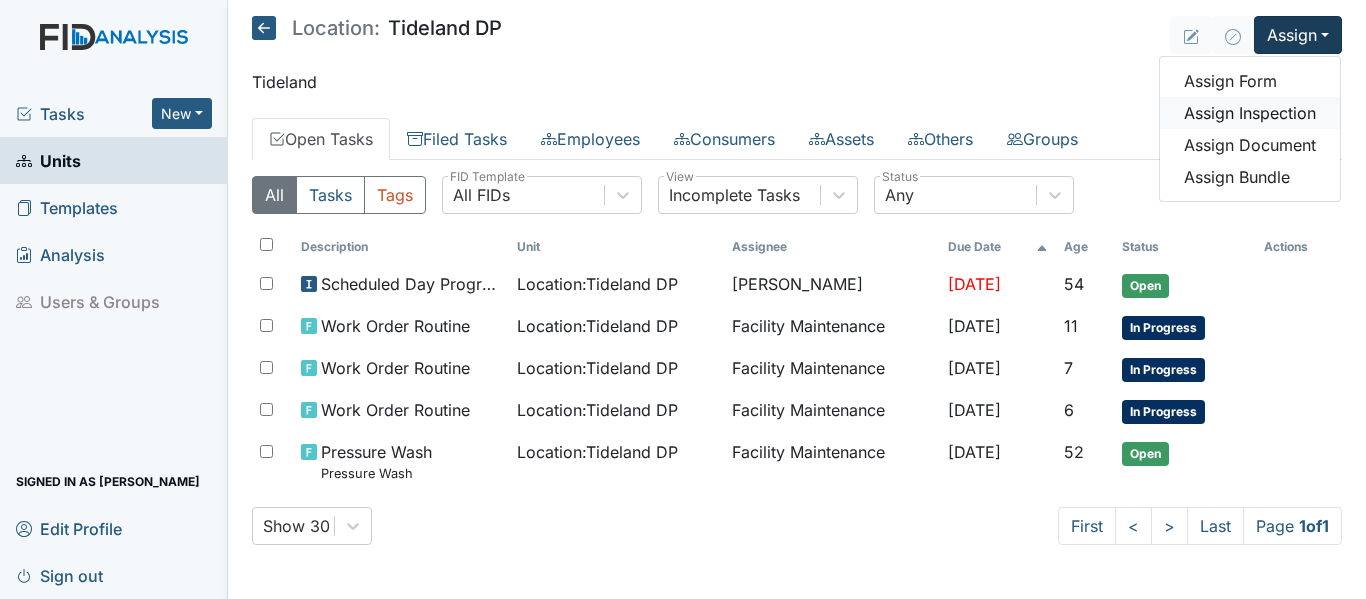 click on "Assign Inspection" at bounding box center (1250, 113) 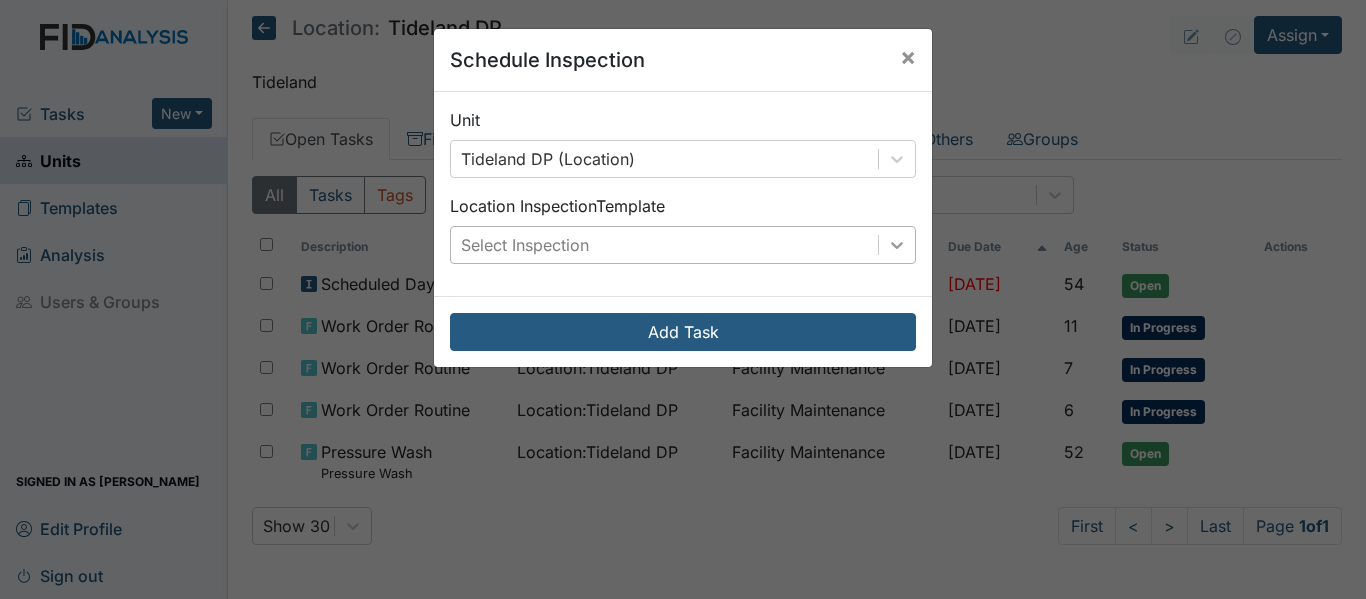 click 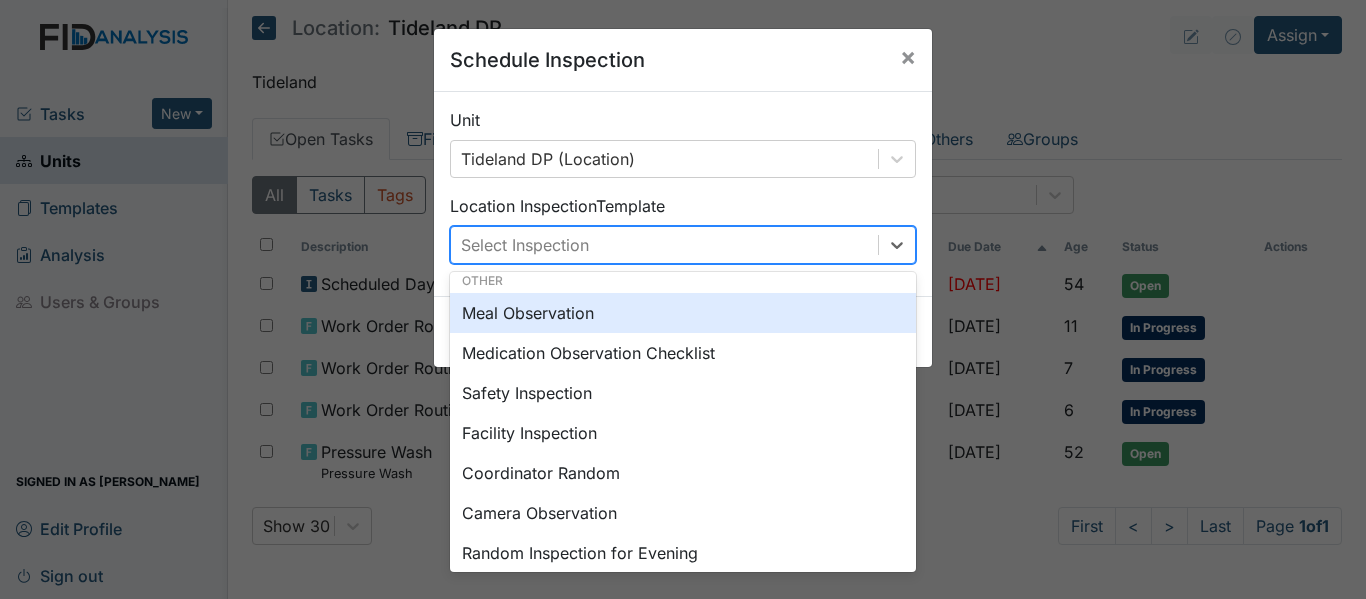 scroll, scrollTop: 0, scrollLeft: 0, axis: both 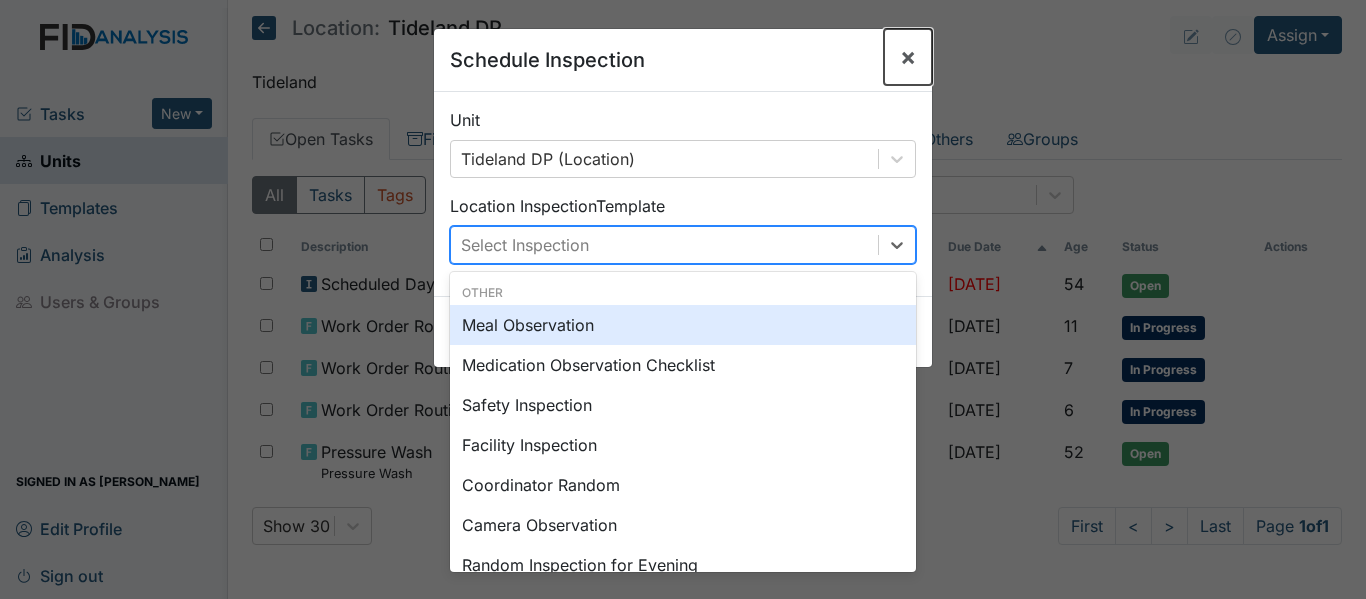click on "×" at bounding box center [908, 56] 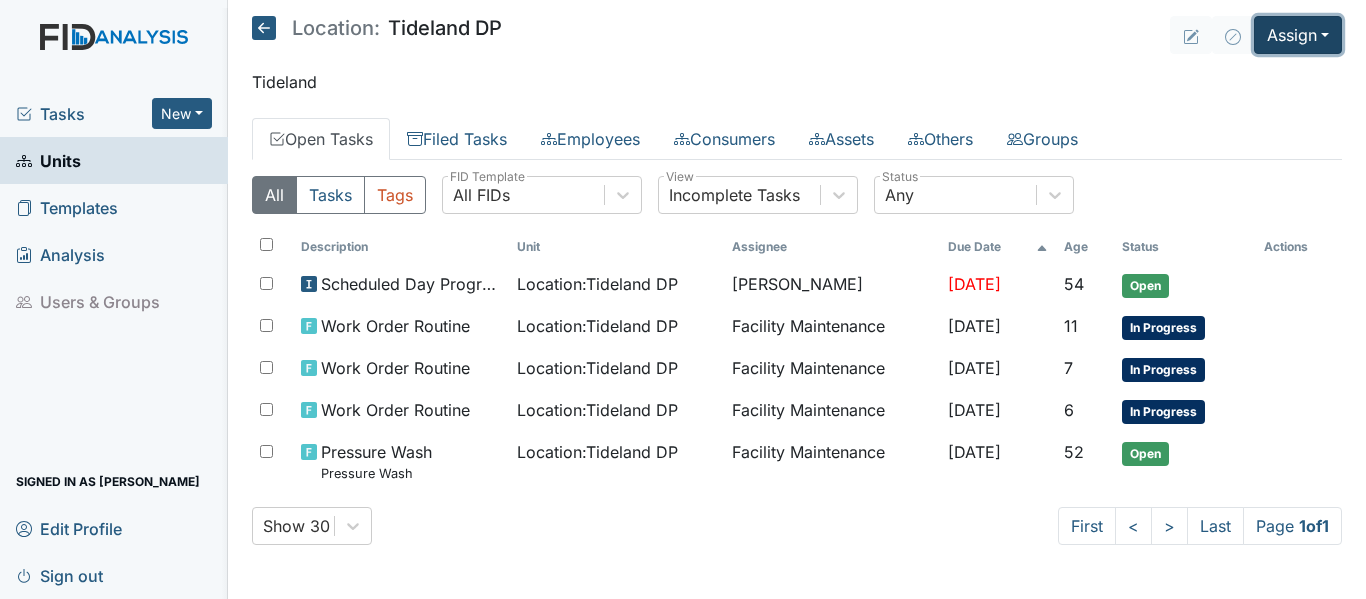 click on "Assign" at bounding box center [1298, 35] 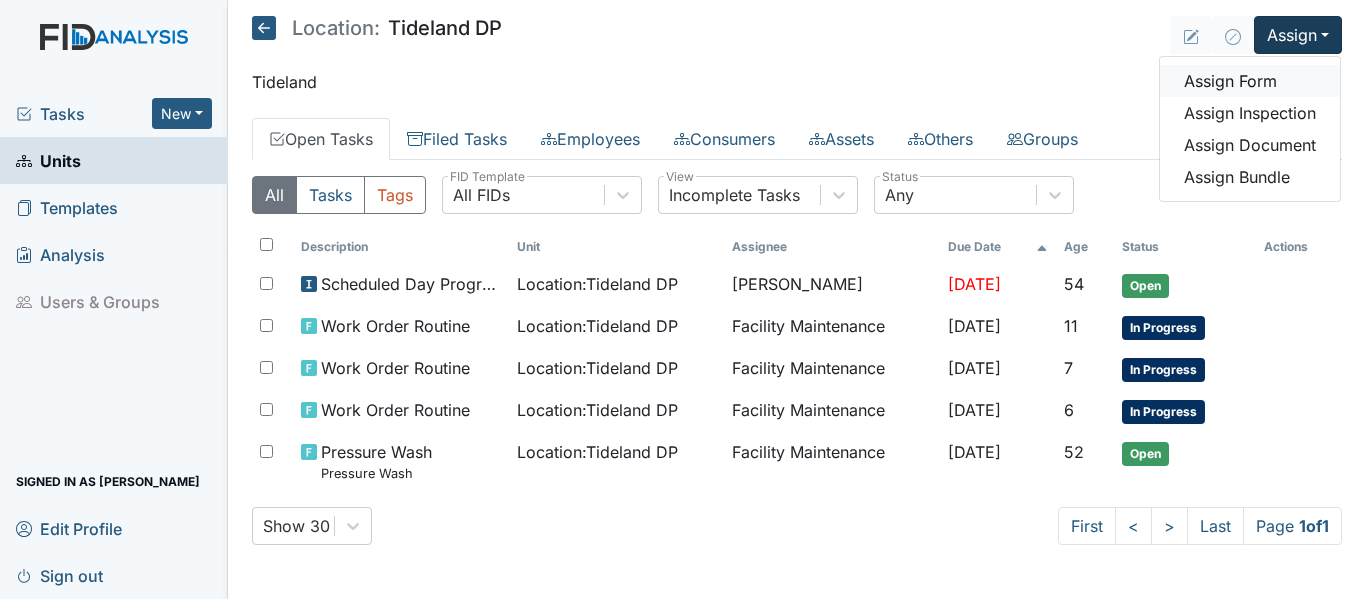 click on "Assign Form" at bounding box center (1250, 81) 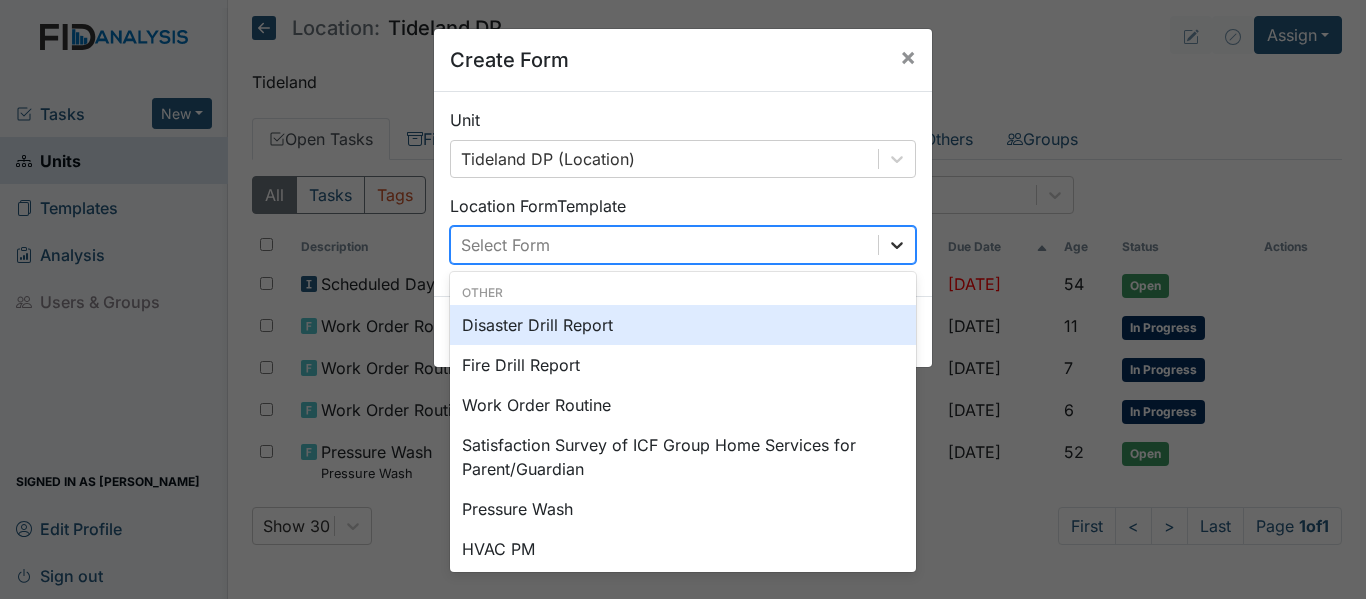 click 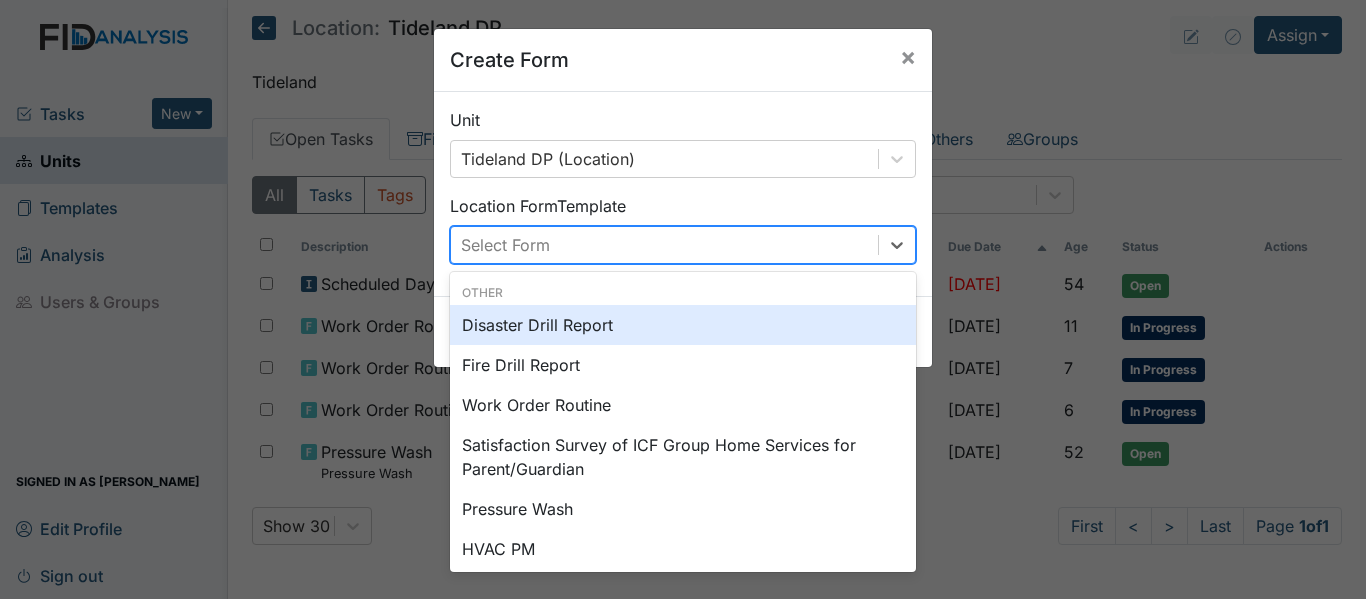 click on "Disaster Drill Report" at bounding box center [683, 325] 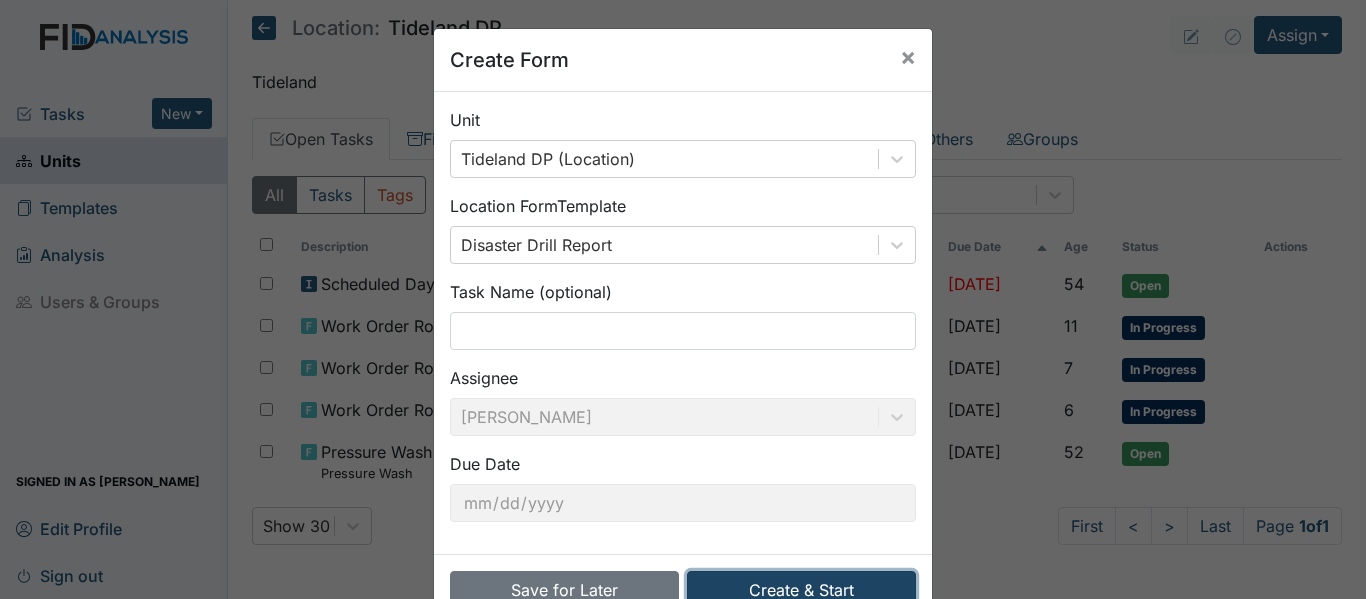 click on "Create & Start" at bounding box center [801, 590] 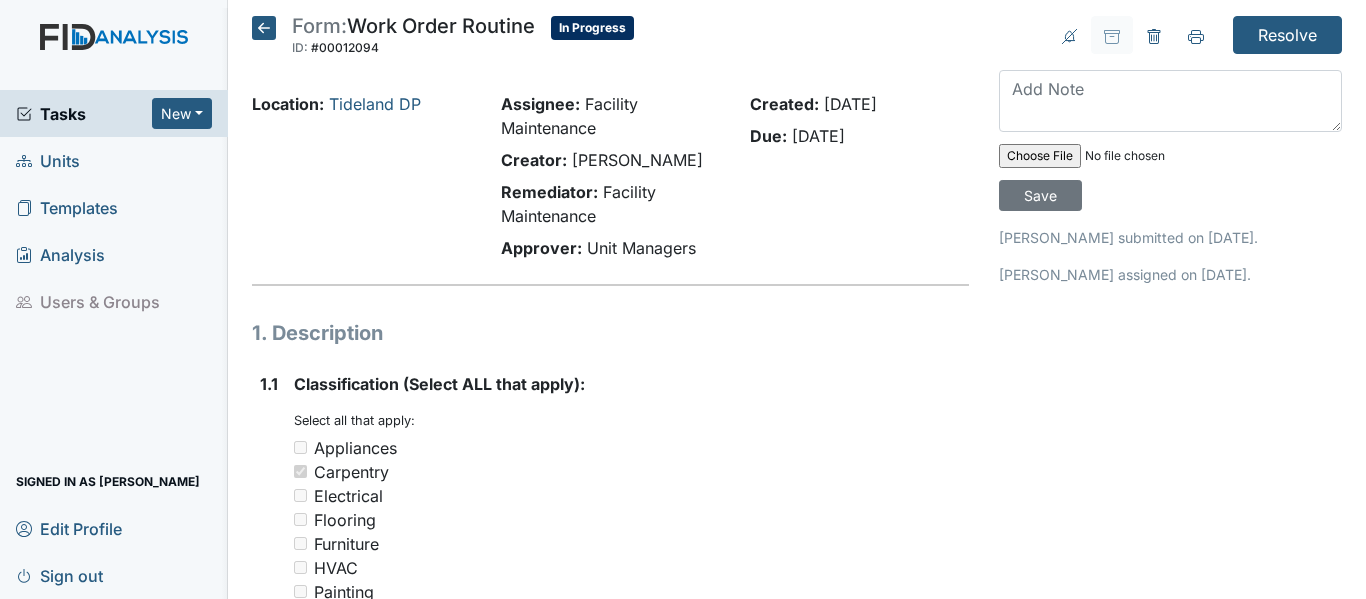 scroll, scrollTop: 0, scrollLeft: 0, axis: both 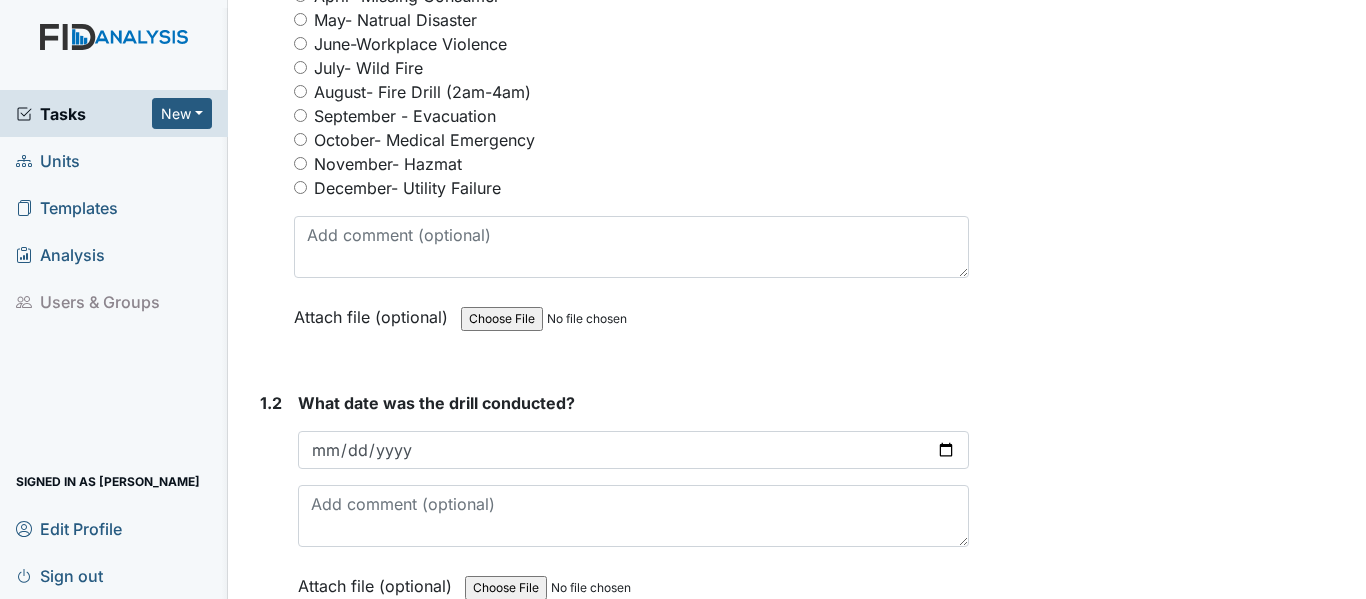 click on "July- Wild Fire" at bounding box center (300, 67) 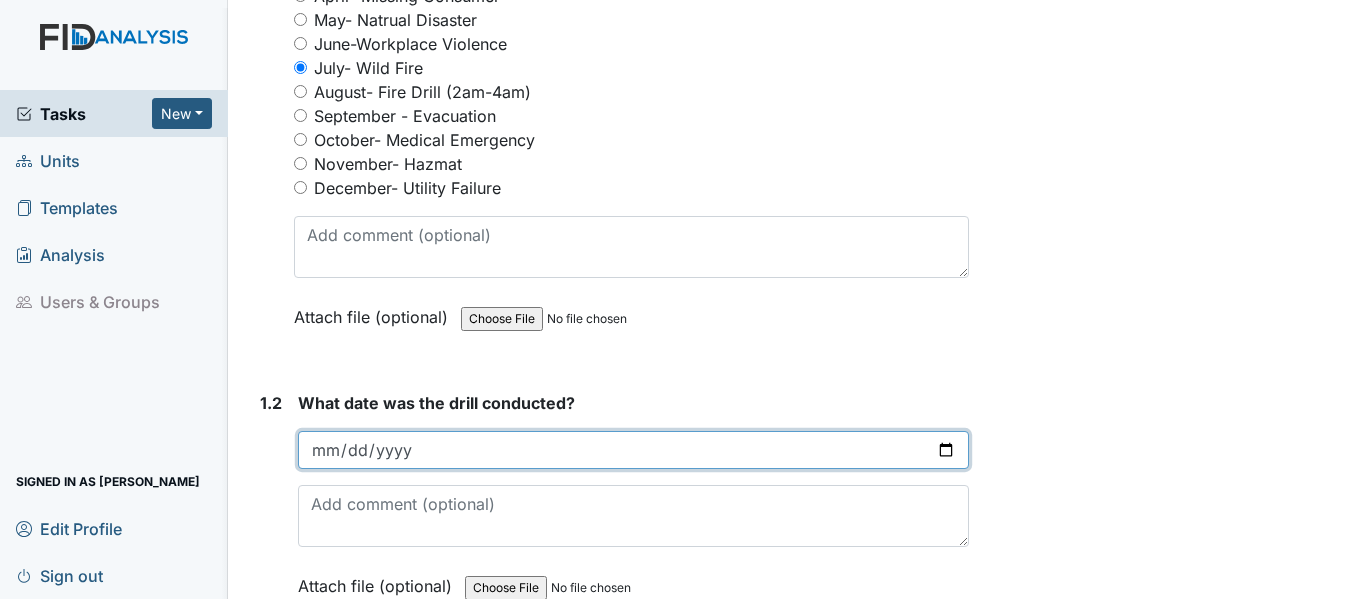 click at bounding box center (633, 450) 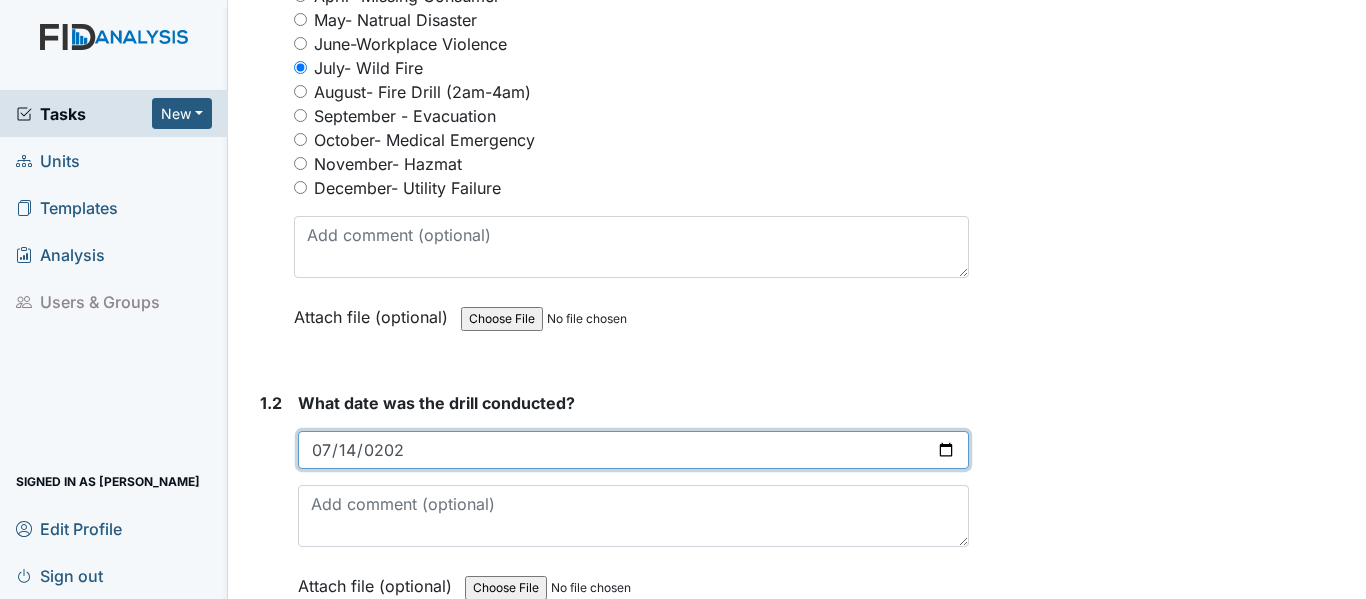 type on "[DATE]" 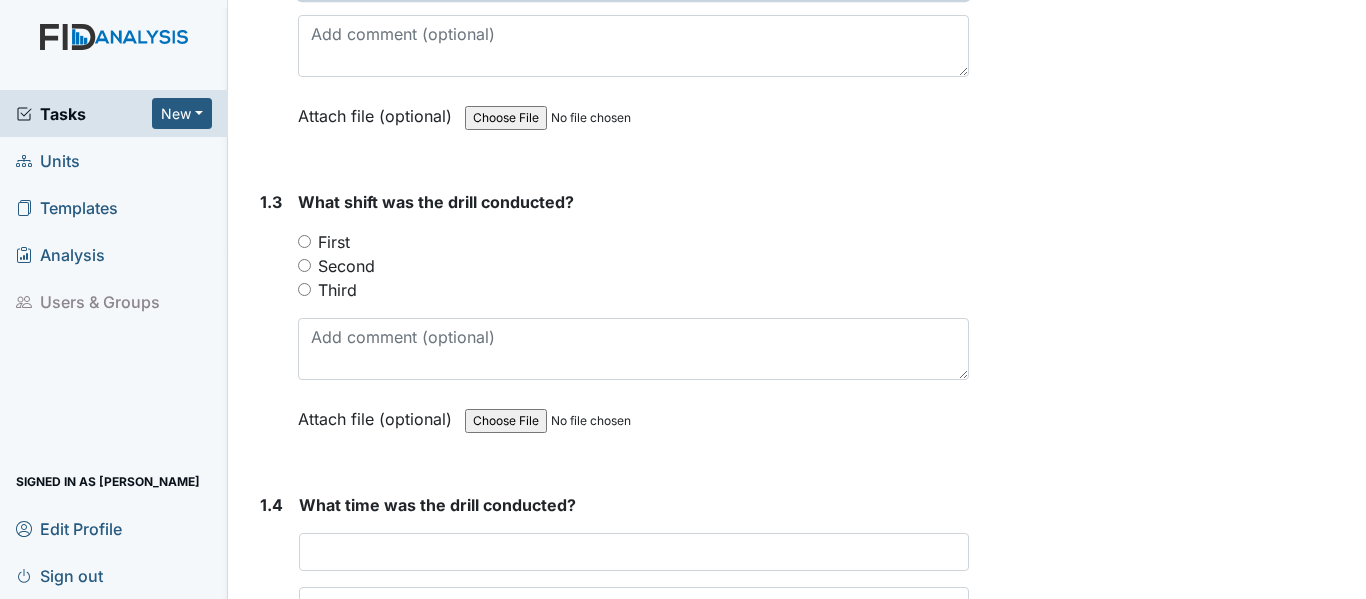 scroll, scrollTop: 941, scrollLeft: 0, axis: vertical 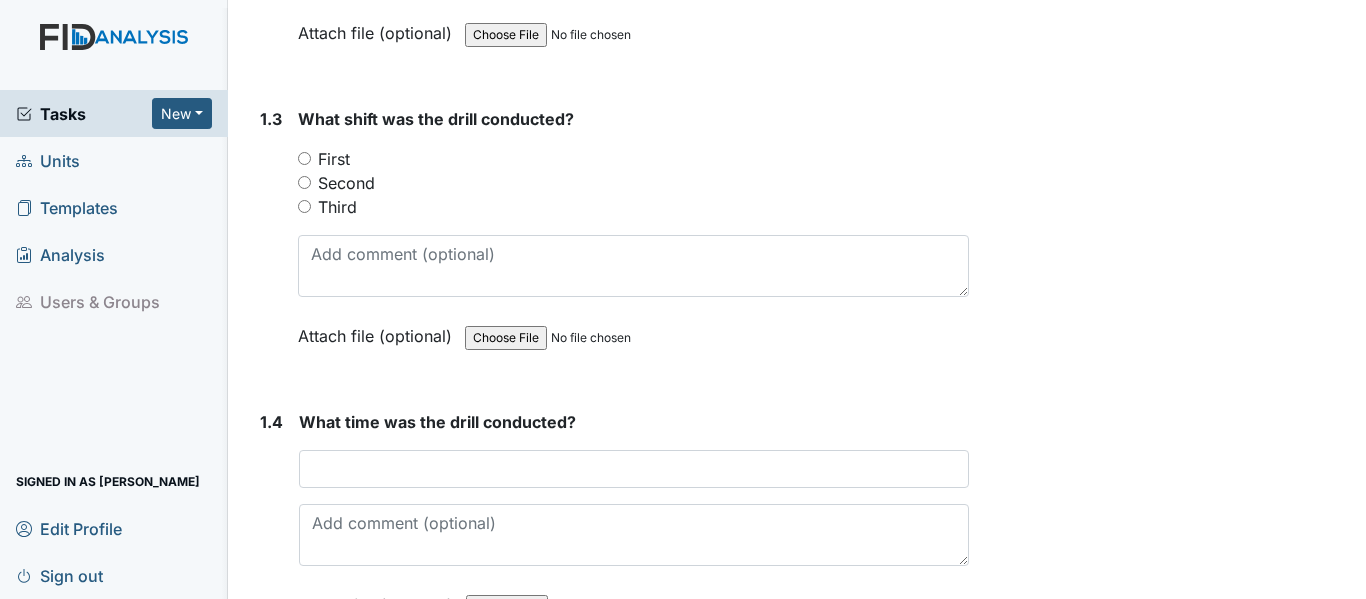click on "First" at bounding box center (304, 158) 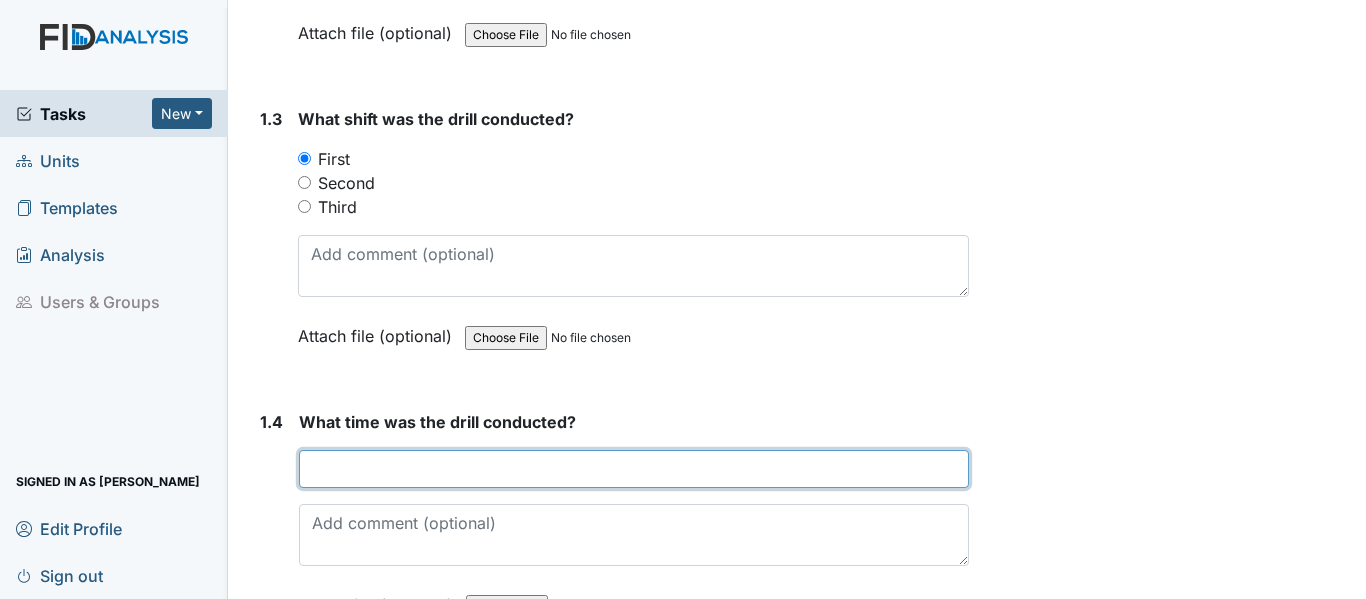 click at bounding box center (634, 469) 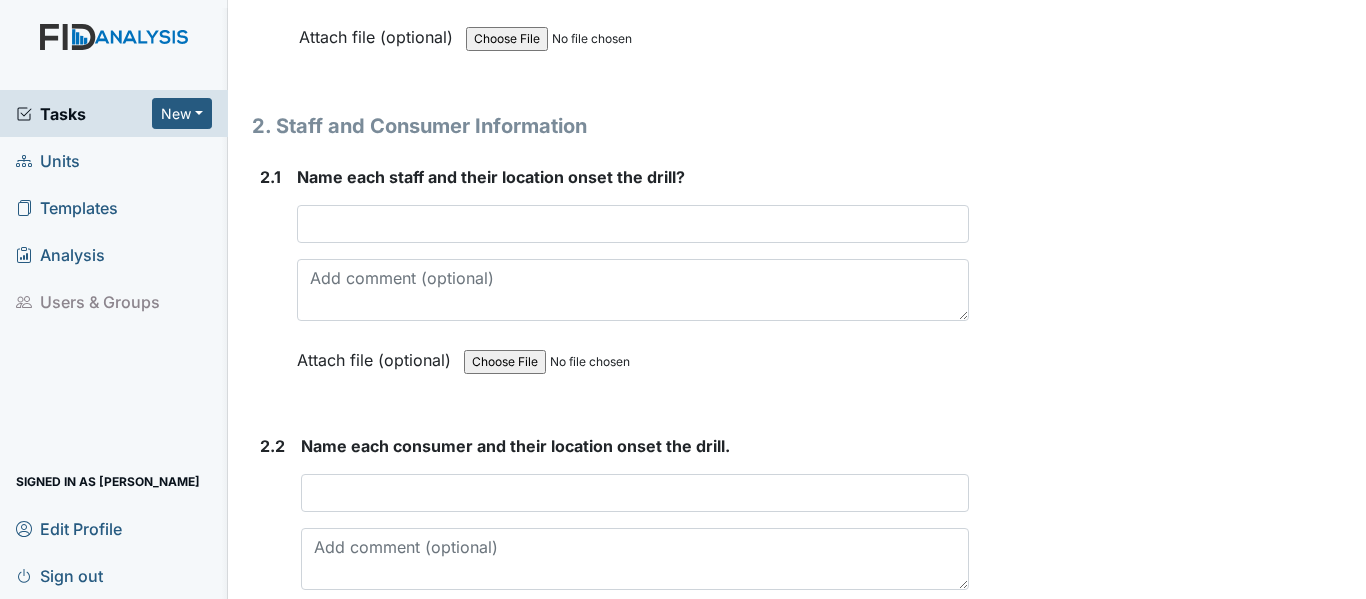 scroll, scrollTop: 1523, scrollLeft: 0, axis: vertical 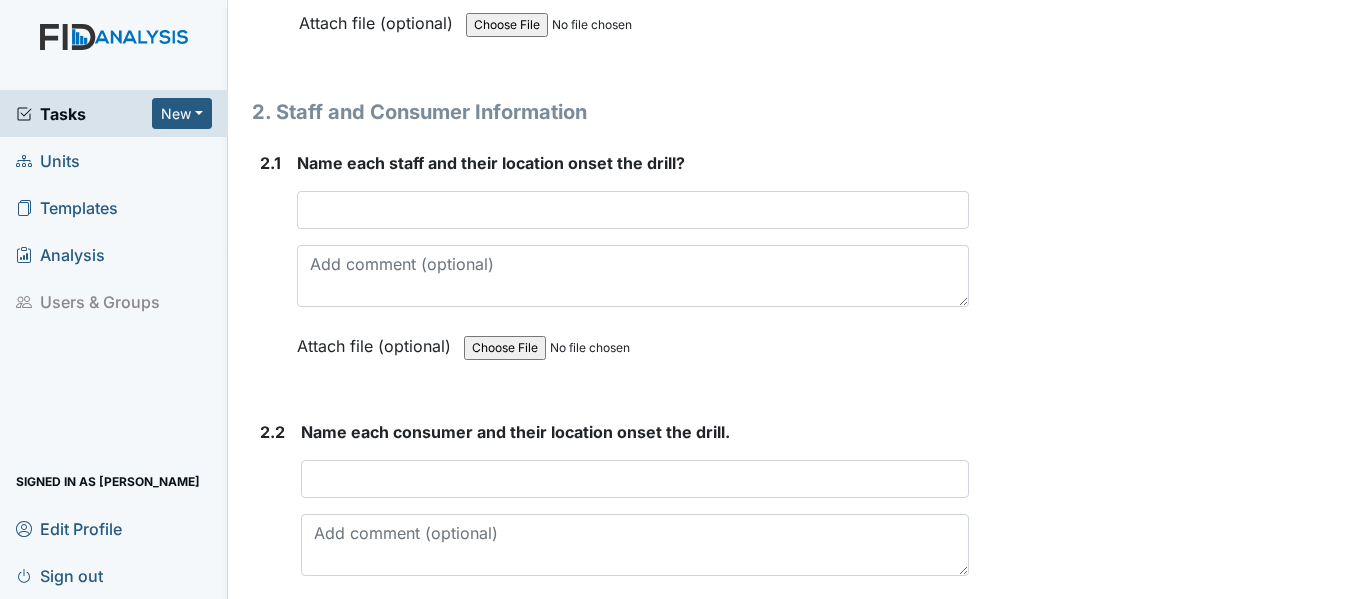 type on "10:00 am" 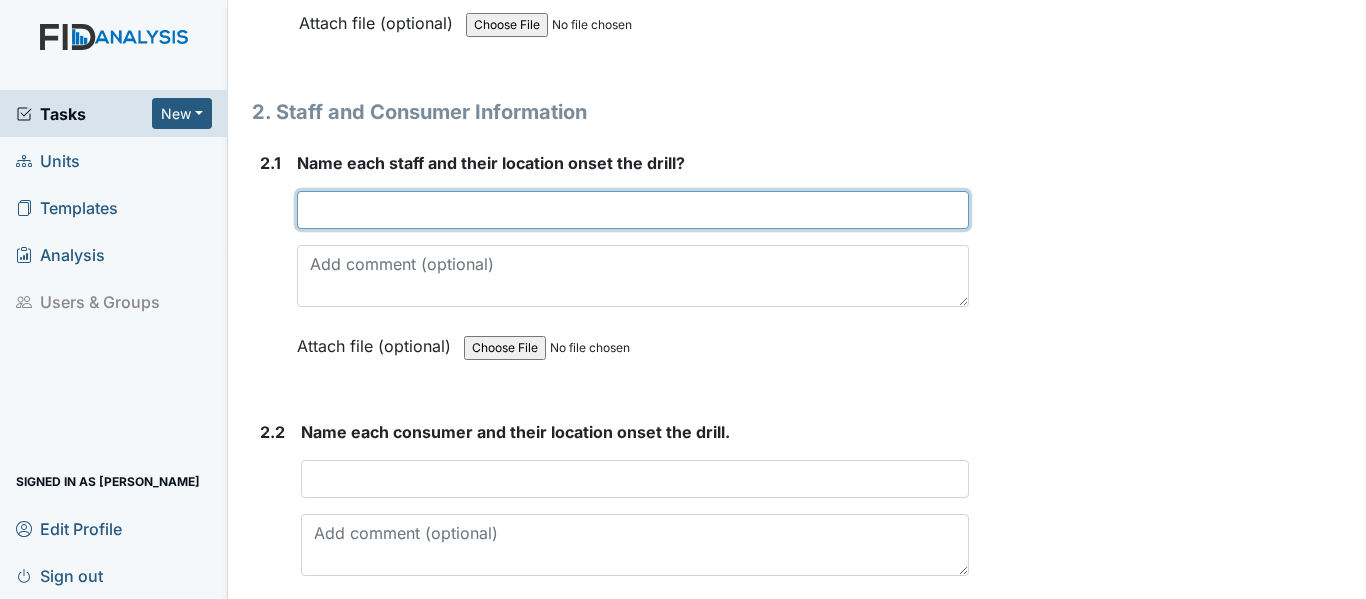 click at bounding box center [633, 210] 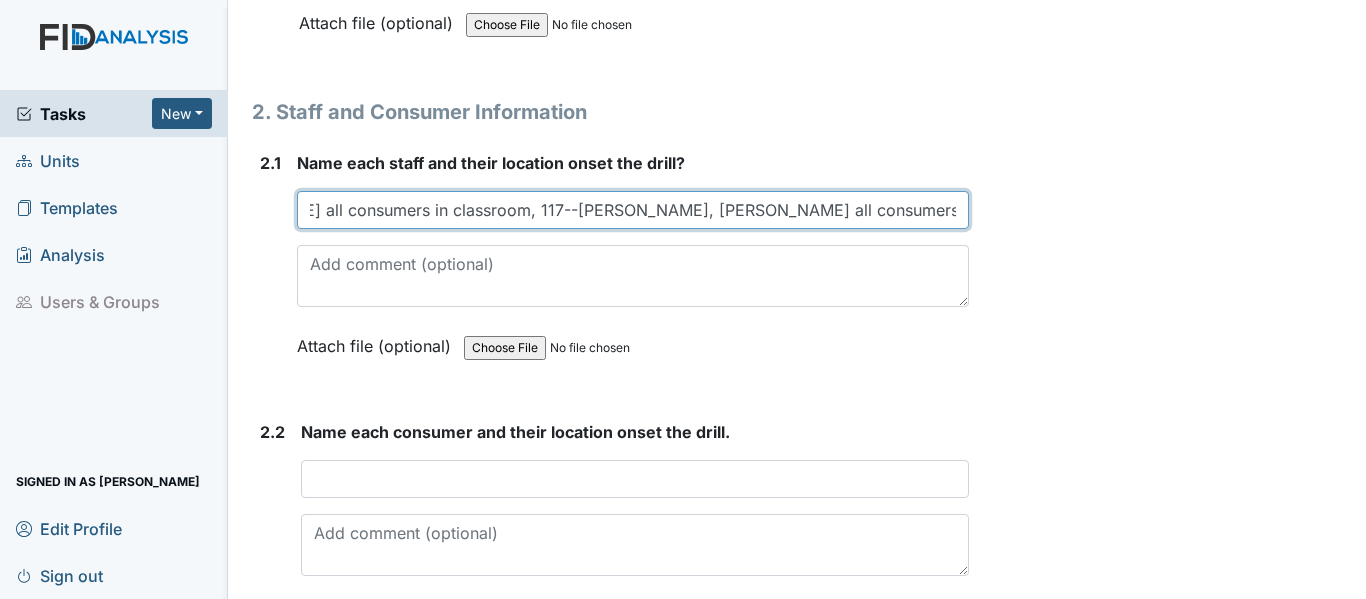 scroll, scrollTop: 0, scrollLeft: 1782, axis: horizontal 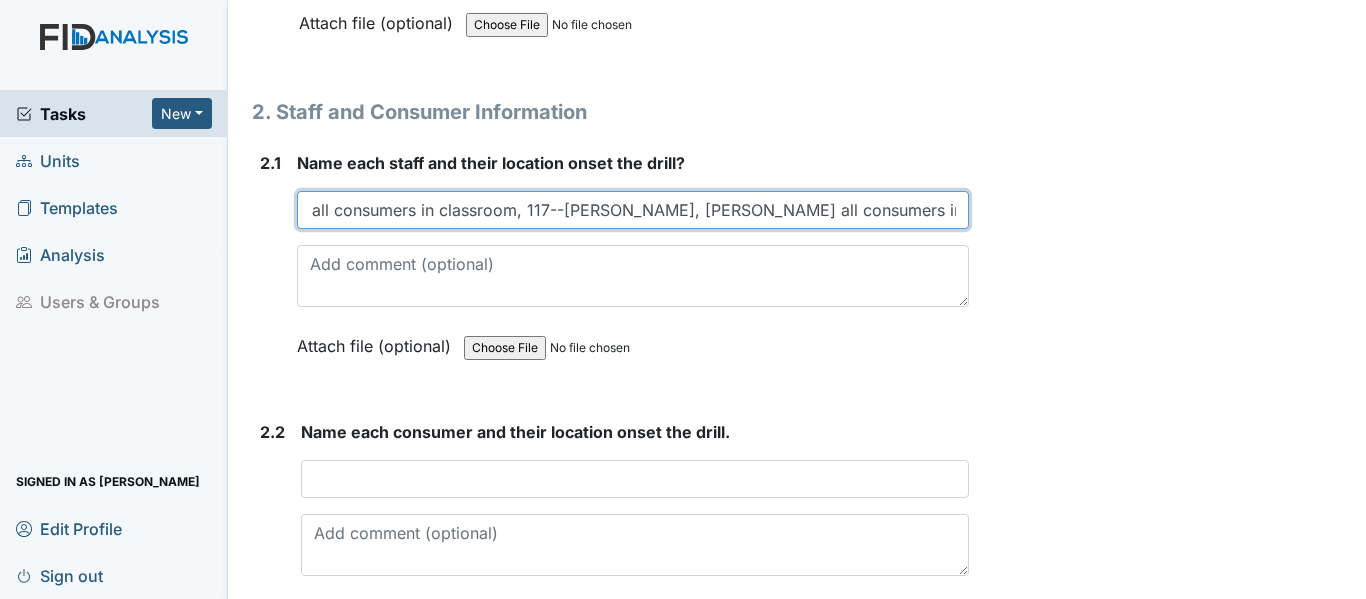 type on "107--[PERSON_NAME], [PERSON_NAME] all 5 consumer in classroom, 122--[PERSON_NAME] 3 consumers in classroom, 121-- [PERSON_NAME], [PERSON_NAME] all consumers in classroom  120---[PERSON_NAME], [PERSON_NAME] all consumers in classroom, 117--[PERSON_NAME], [PERSON_NAME] all consumers in classroom  106---[PERSON_NAME], [PERSON_NAME] all consumers in classroom" 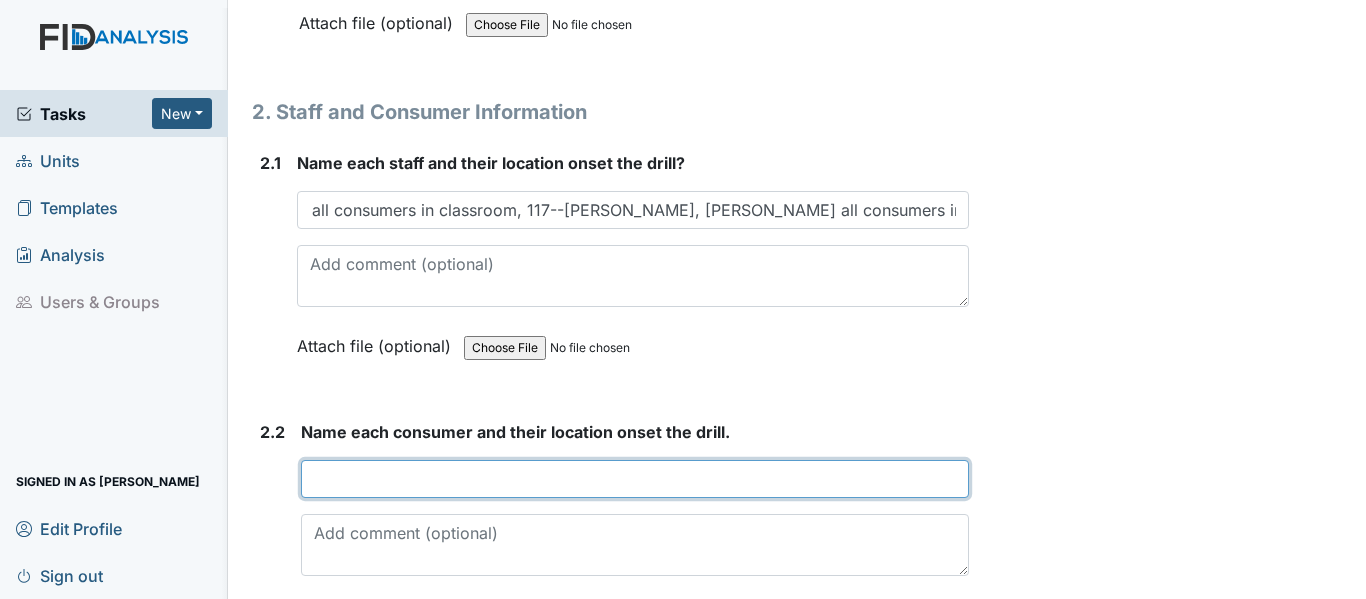 scroll, scrollTop: 0, scrollLeft: 0, axis: both 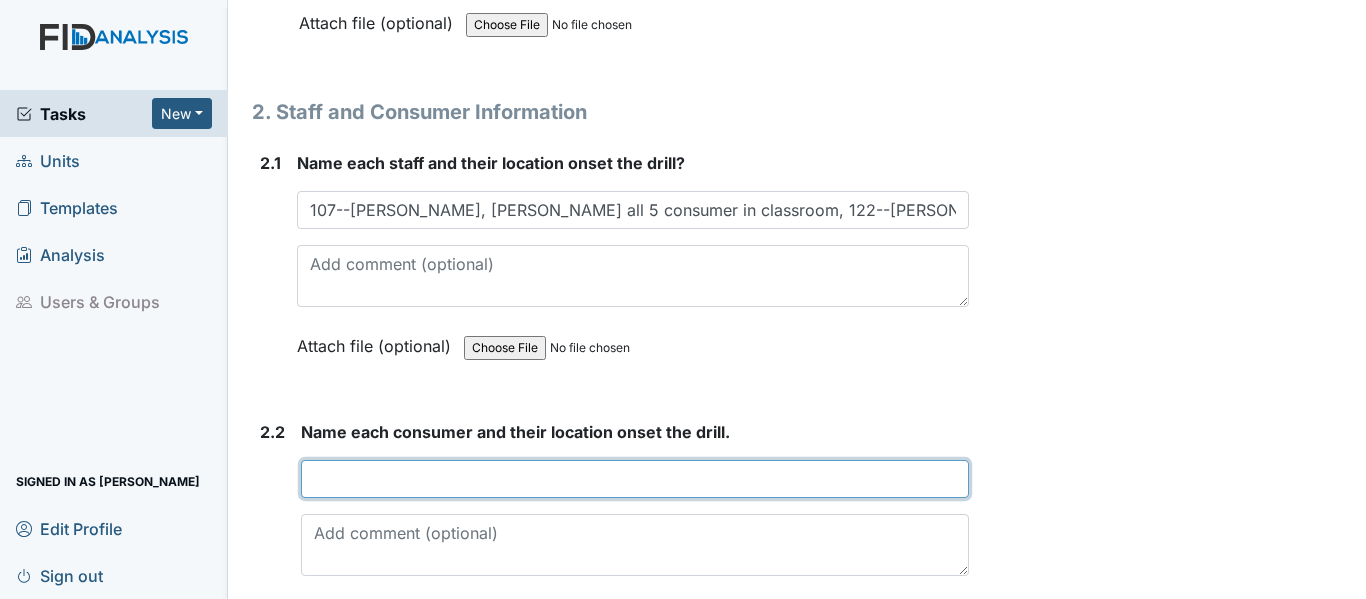 click at bounding box center [635, 479] 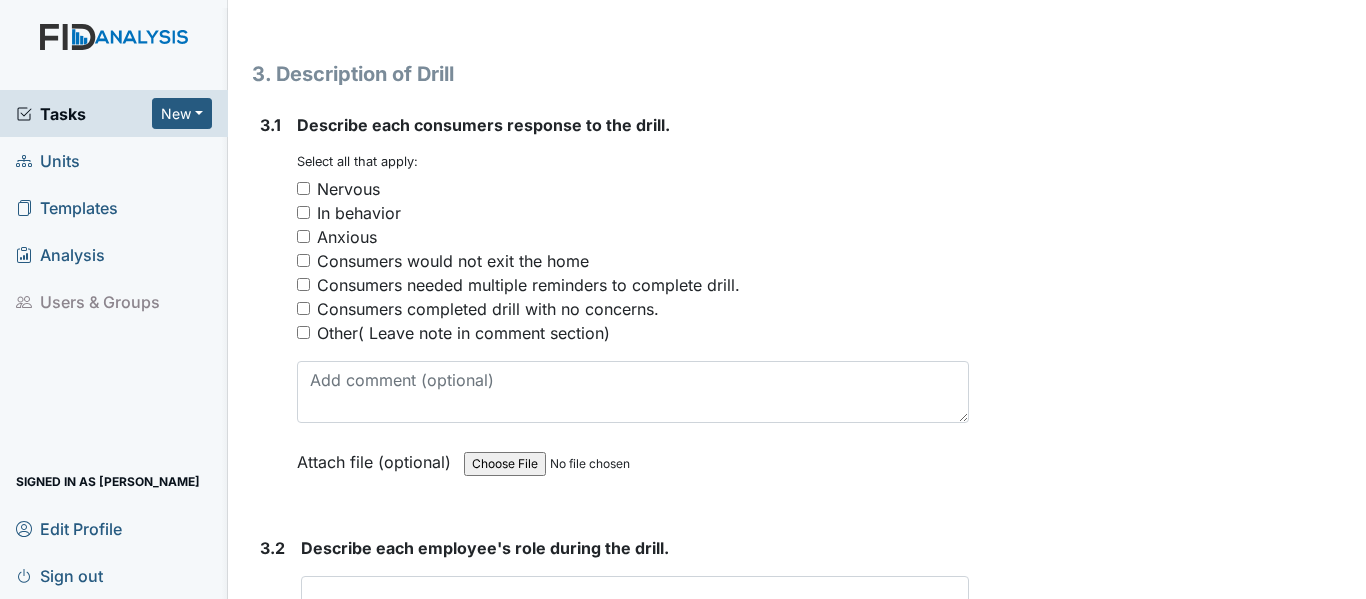 scroll, scrollTop: 2174, scrollLeft: 0, axis: vertical 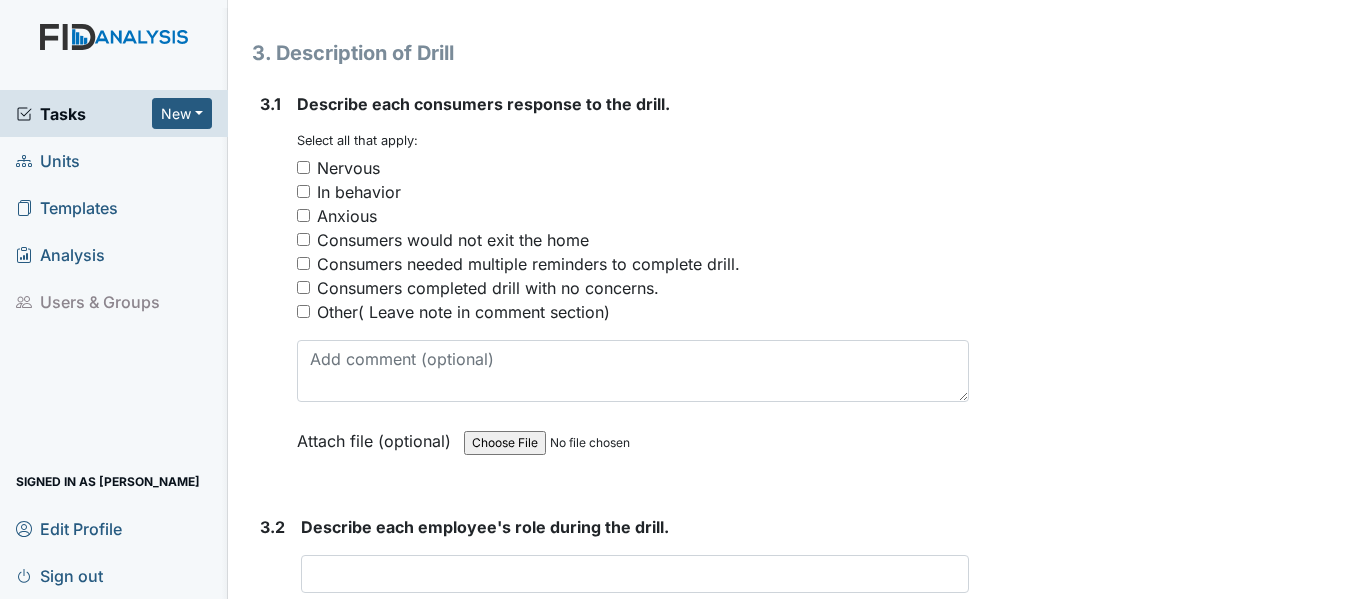 type on "all staff in their classroom" 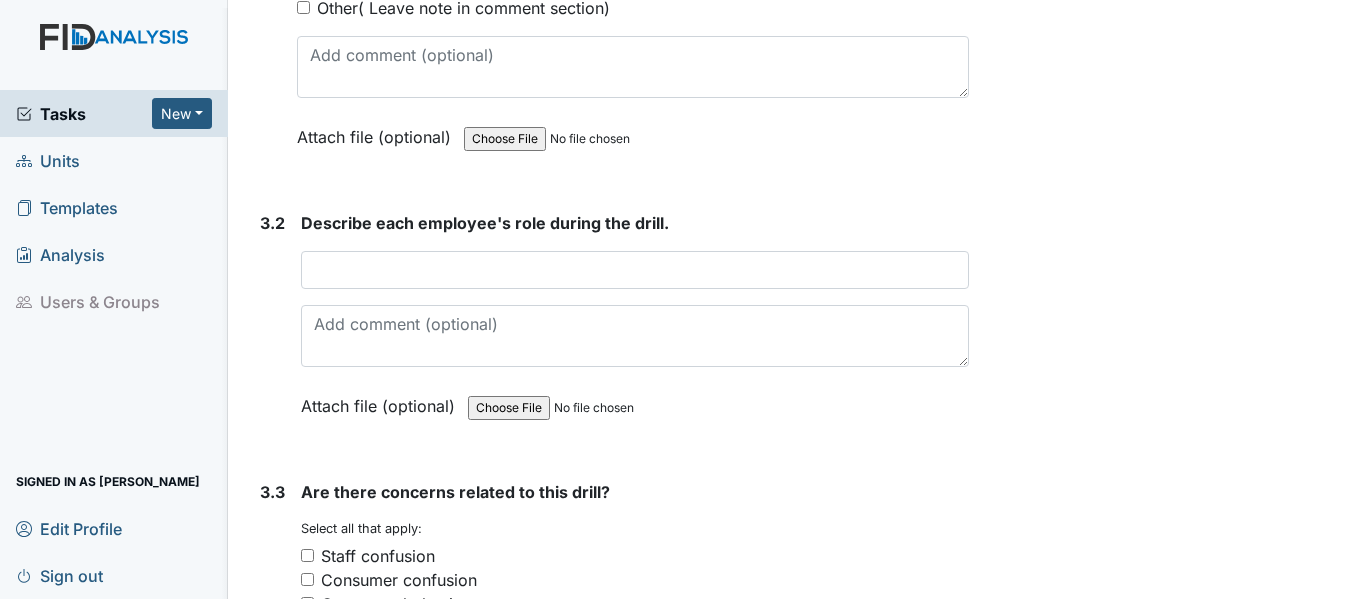 scroll, scrollTop: 2513, scrollLeft: 0, axis: vertical 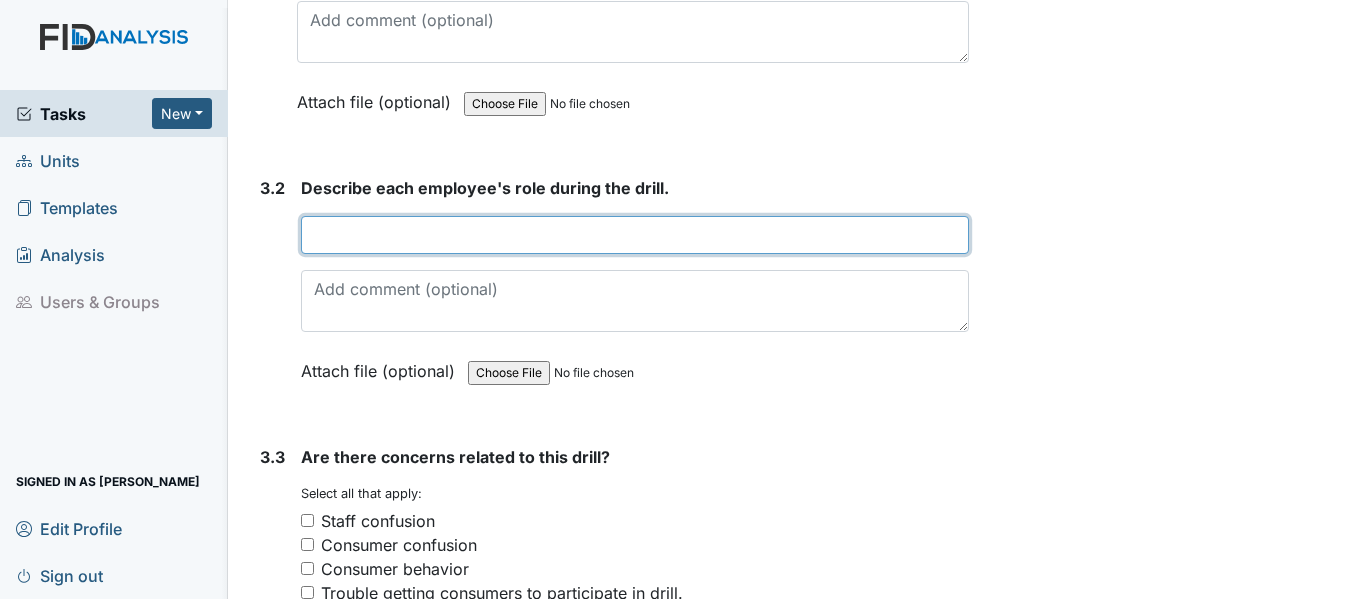 click at bounding box center (635, 235) 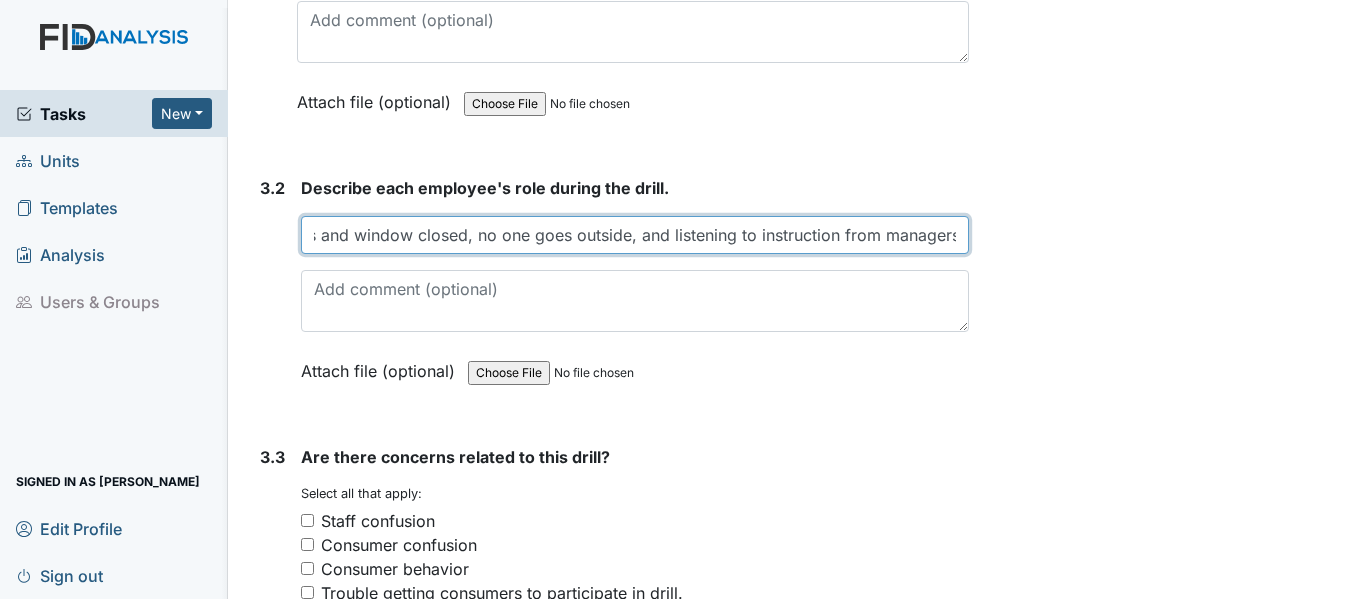 scroll, scrollTop: 0, scrollLeft: 221, axis: horizontal 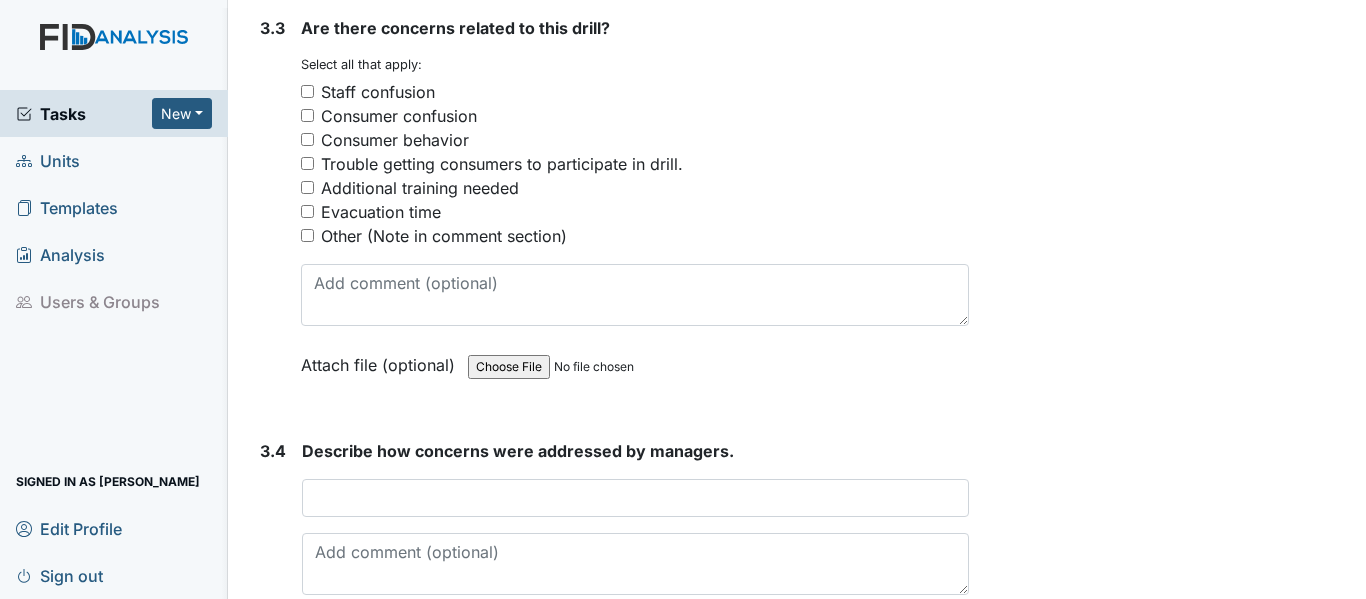 type on "All staff know to keep doors and window closed, no one goes outside, and listening to instruction from managers" 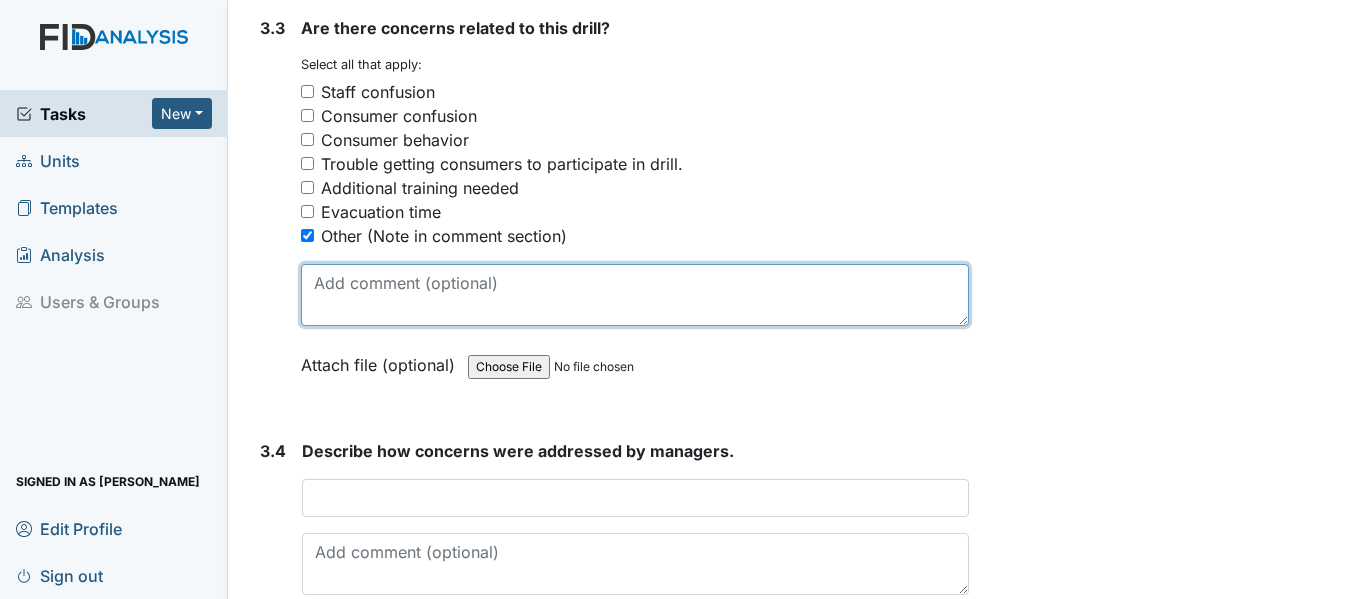 click at bounding box center [635, 295] 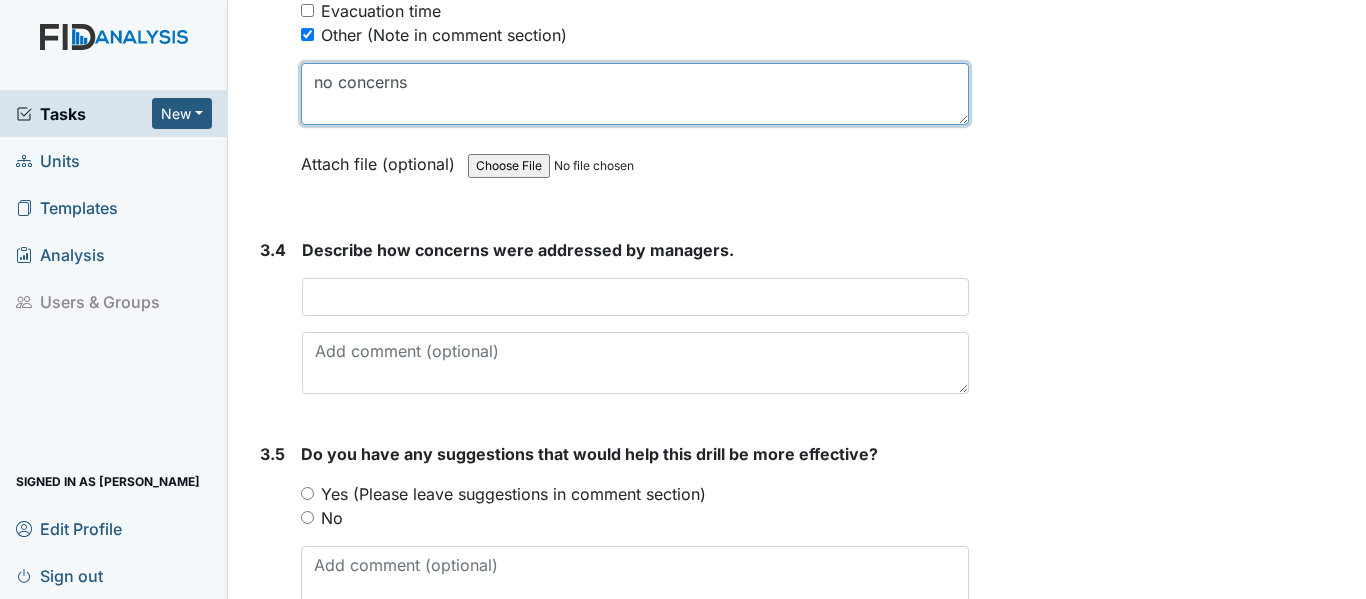 scroll, scrollTop: 3157, scrollLeft: 0, axis: vertical 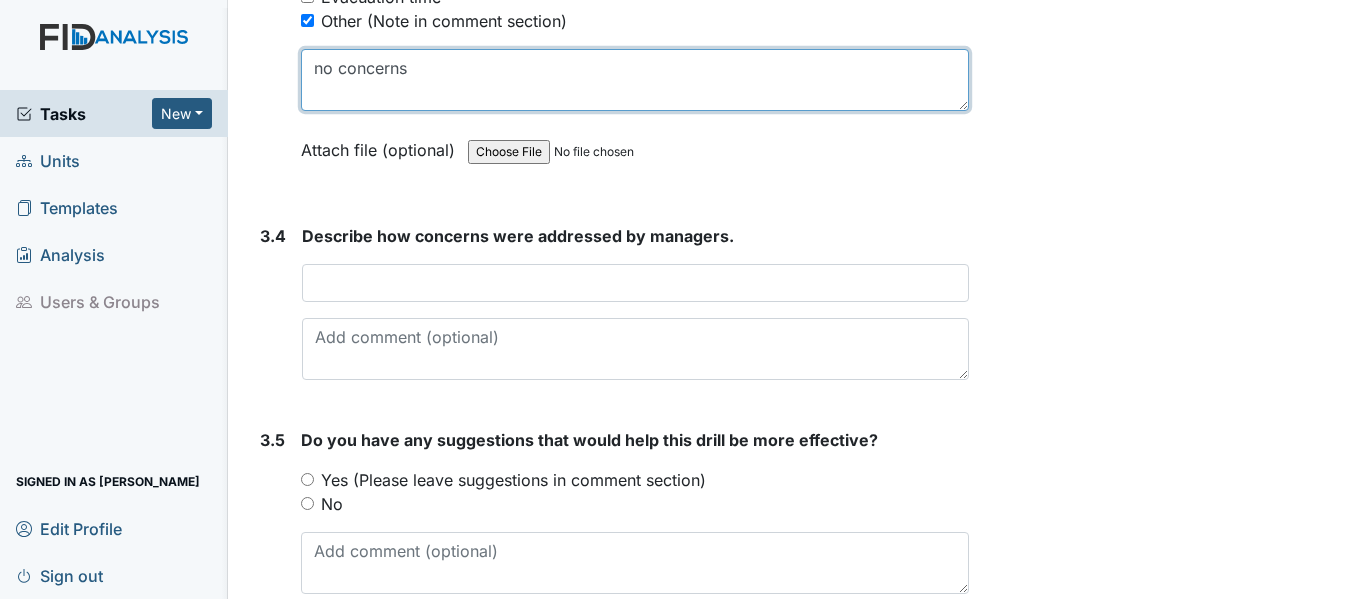 type on "no concerns" 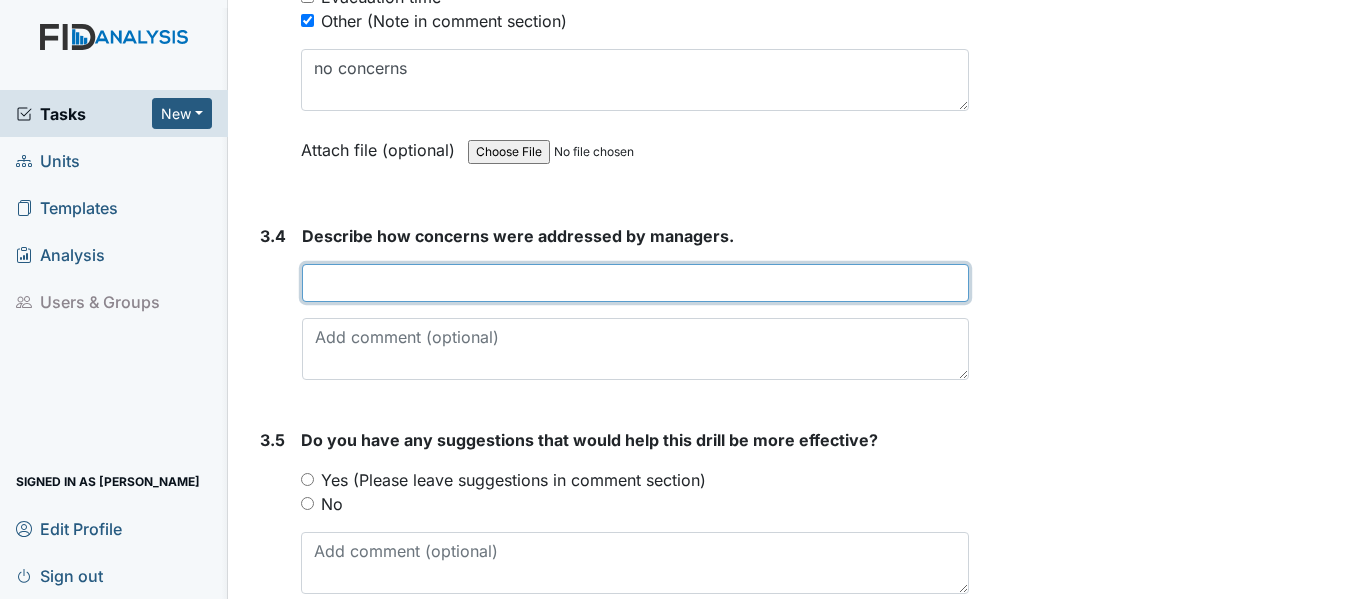 click at bounding box center (635, 283) 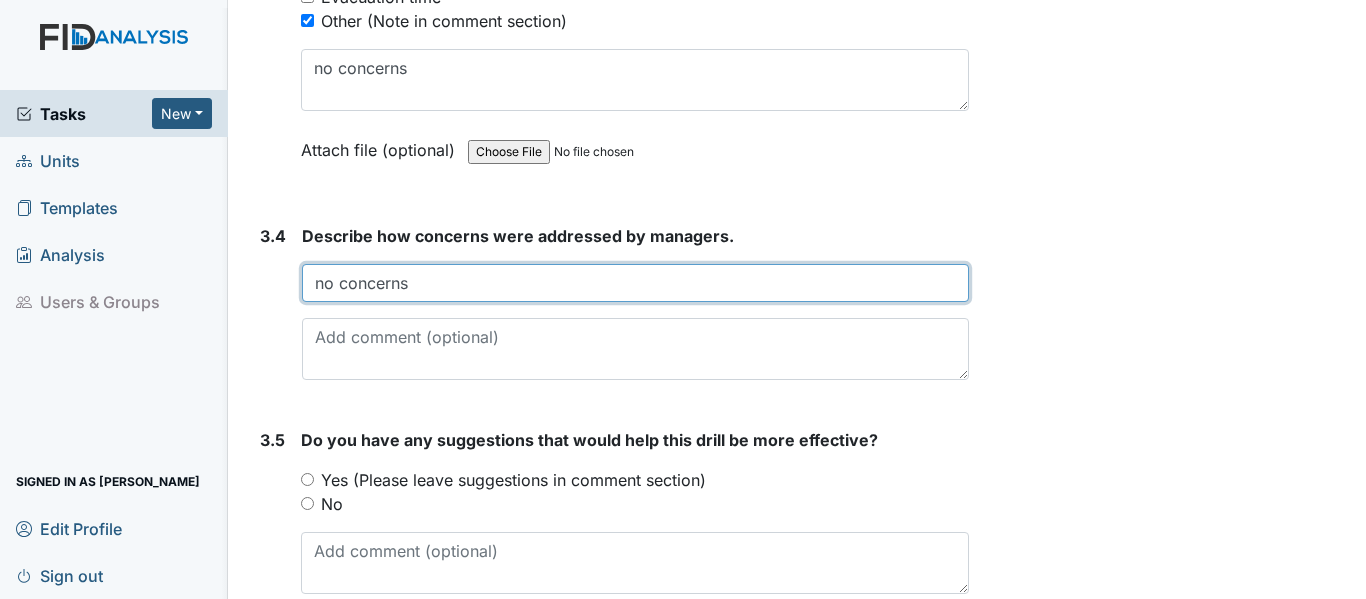 scroll, scrollTop: 3302, scrollLeft: 0, axis: vertical 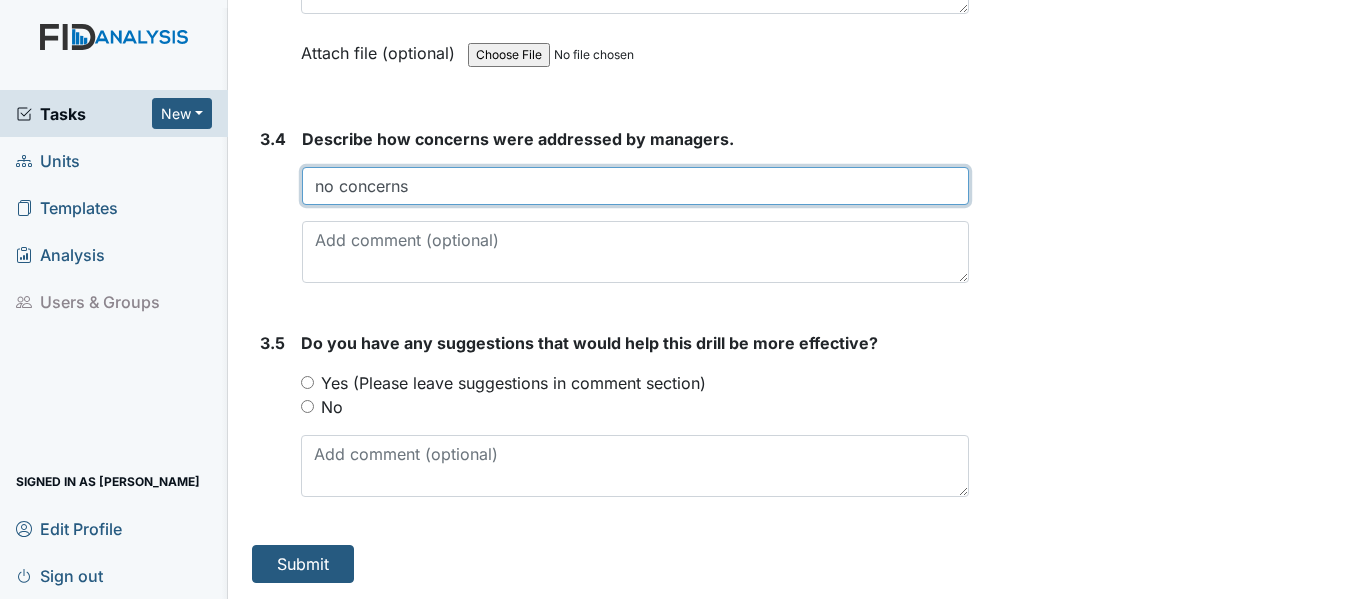 type on "no concerns" 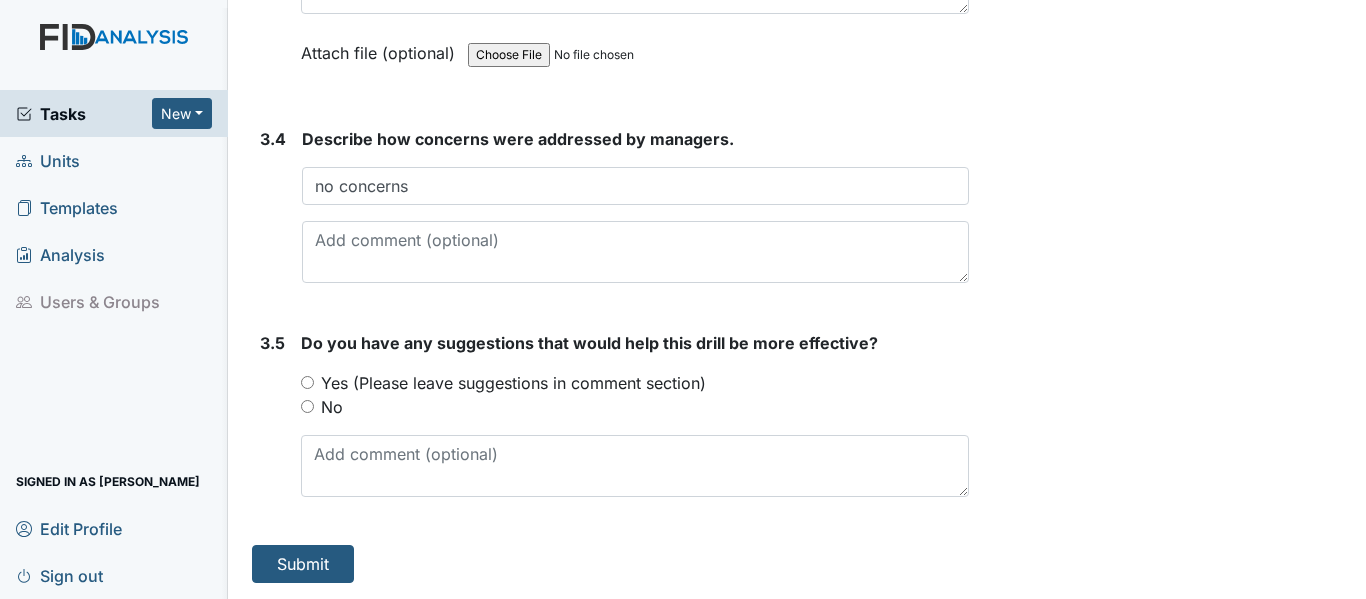 click on "No" at bounding box center [307, 406] 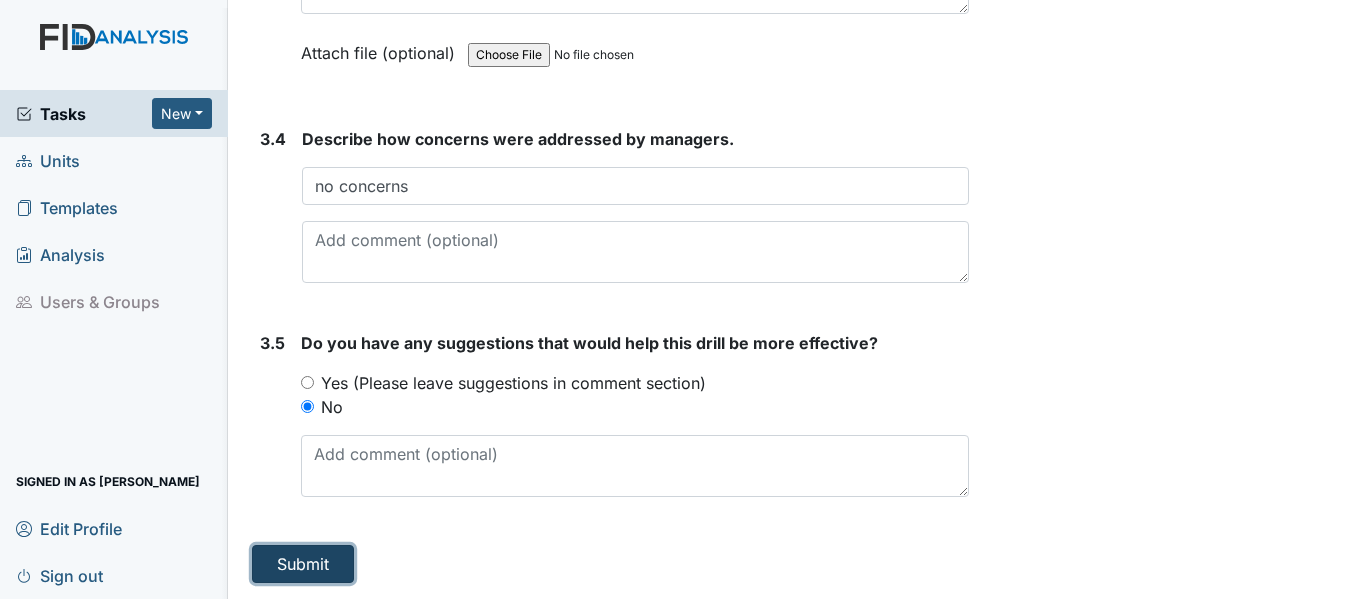 click on "Submit" at bounding box center (303, 564) 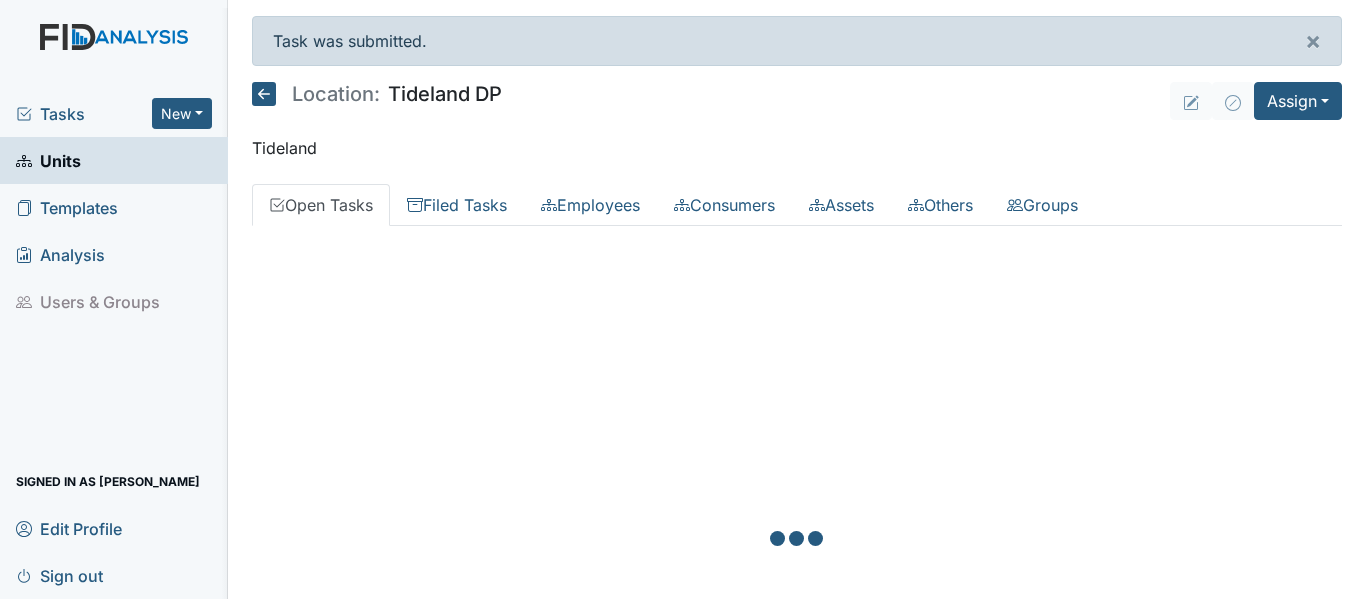 scroll, scrollTop: 0, scrollLeft: 0, axis: both 